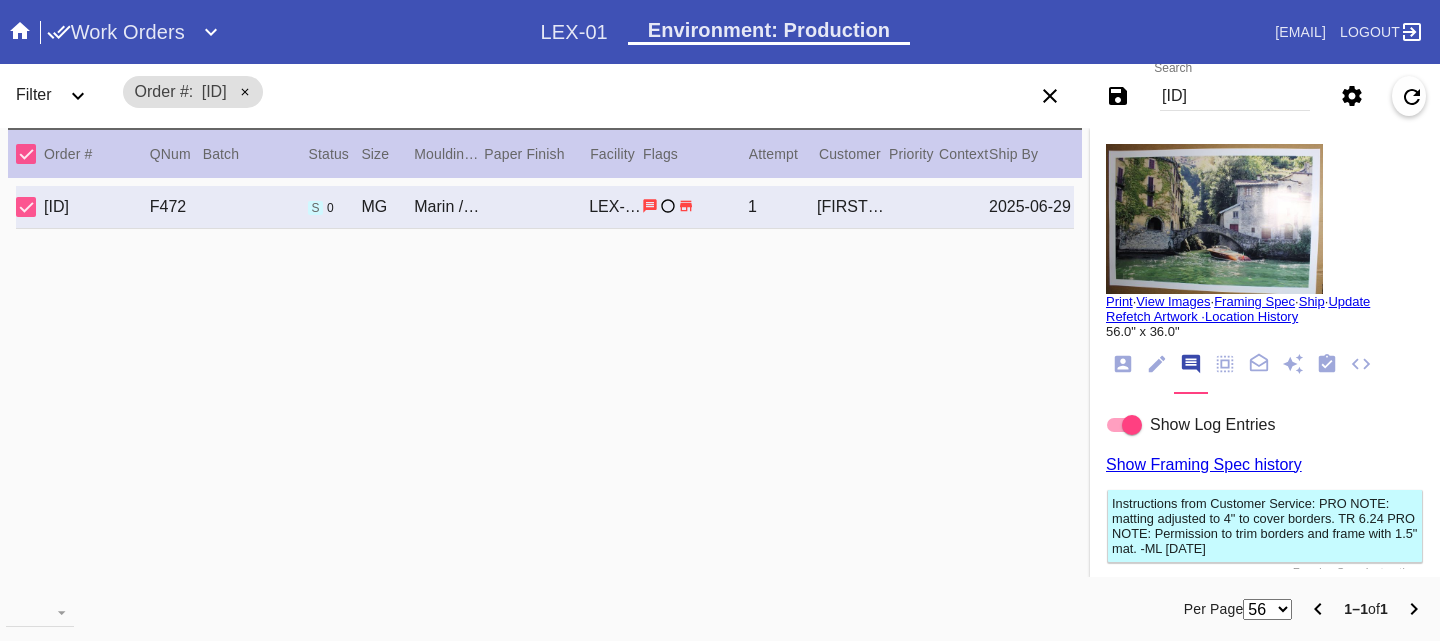scroll, scrollTop: 0, scrollLeft: 0, axis: both 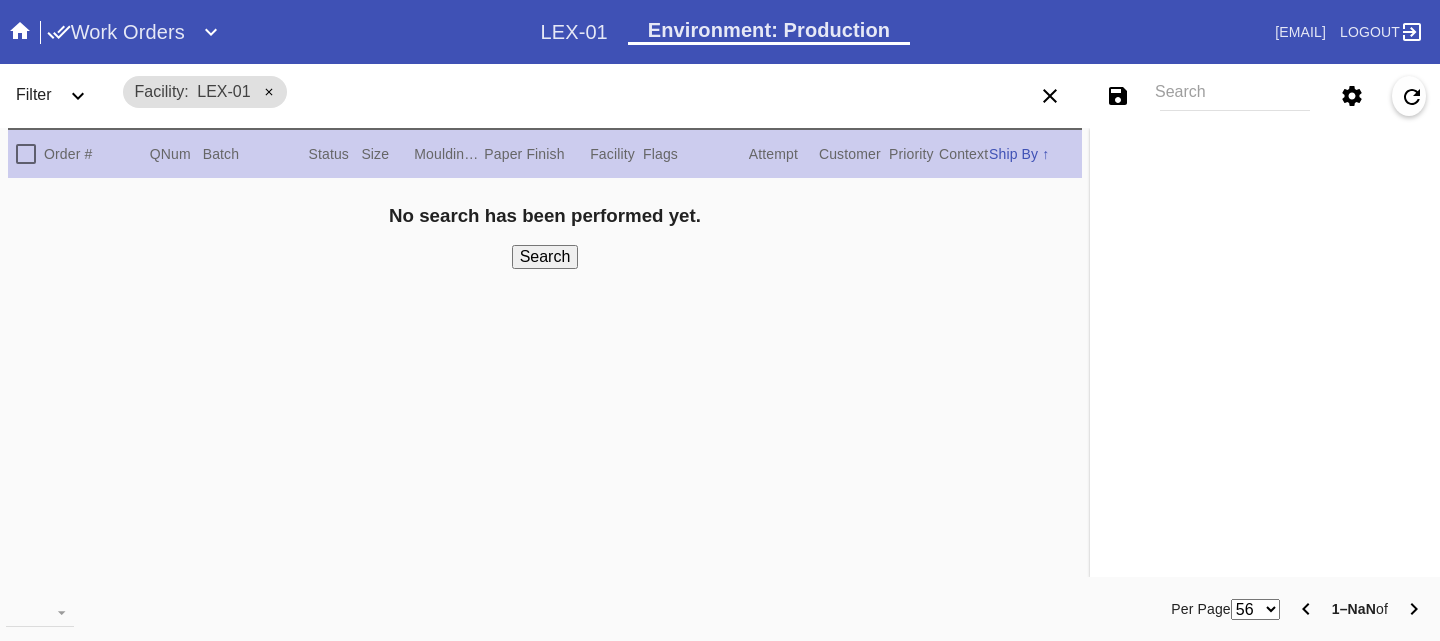 click on "Search" at bounding box center (1235, 96) 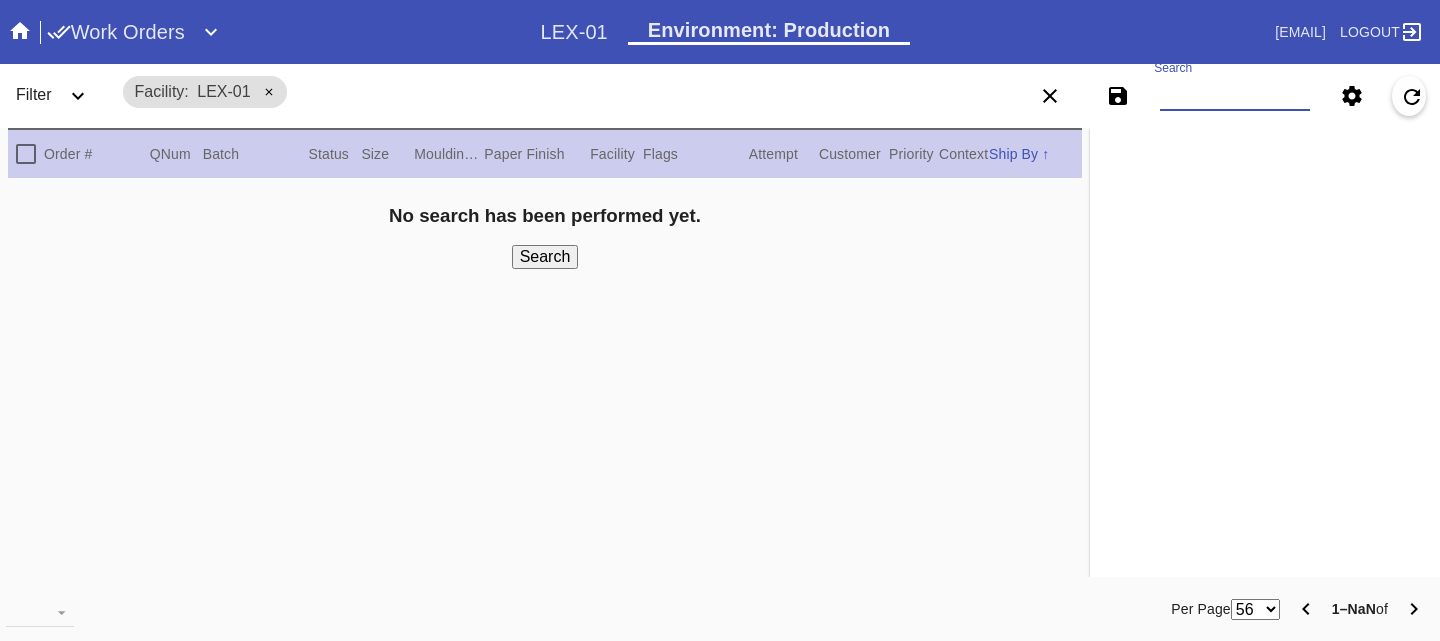 paste on "W682175338093682" 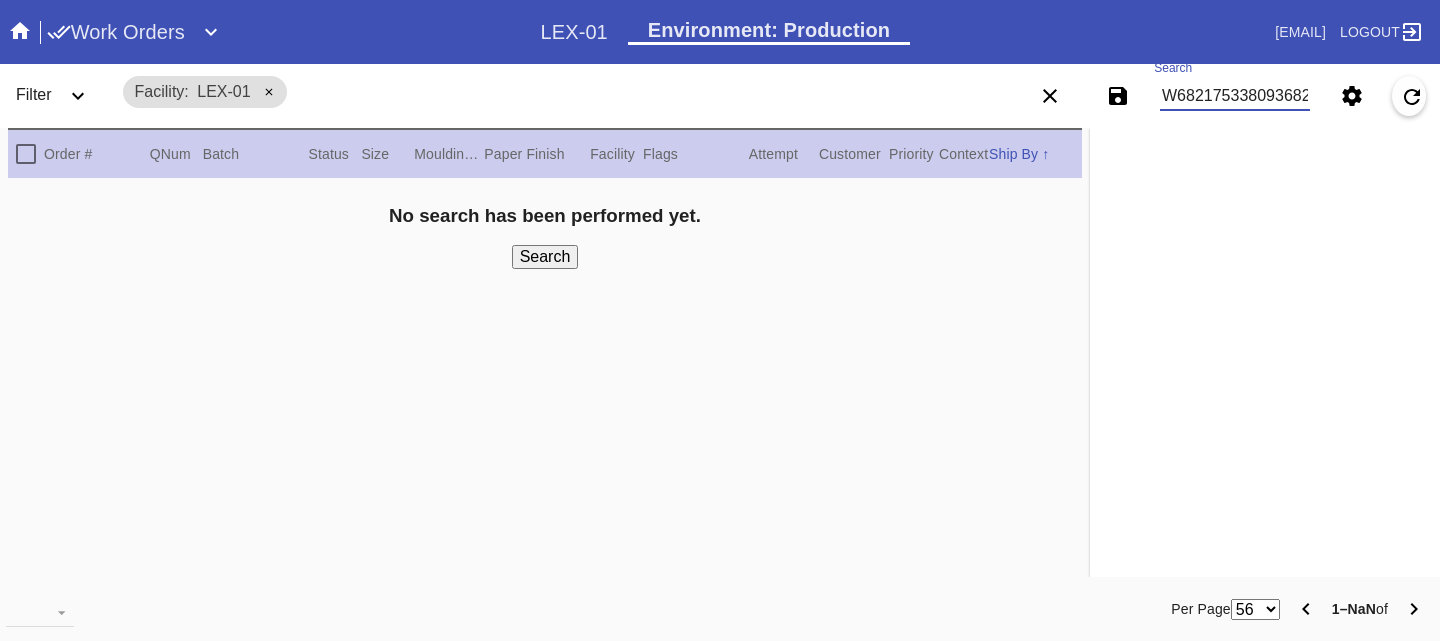 scroll, scrollTop: 0, scrollLeft: 3, axis: horizontal 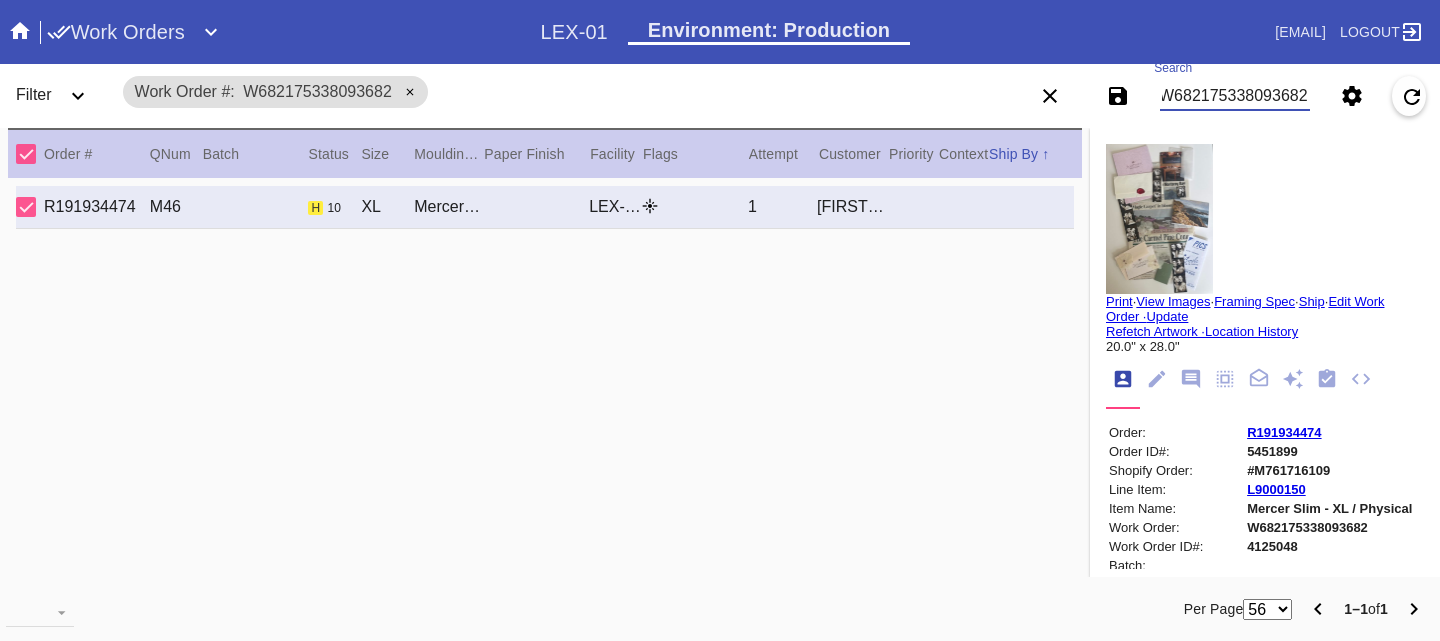 click at bounding box center [1159, 219] 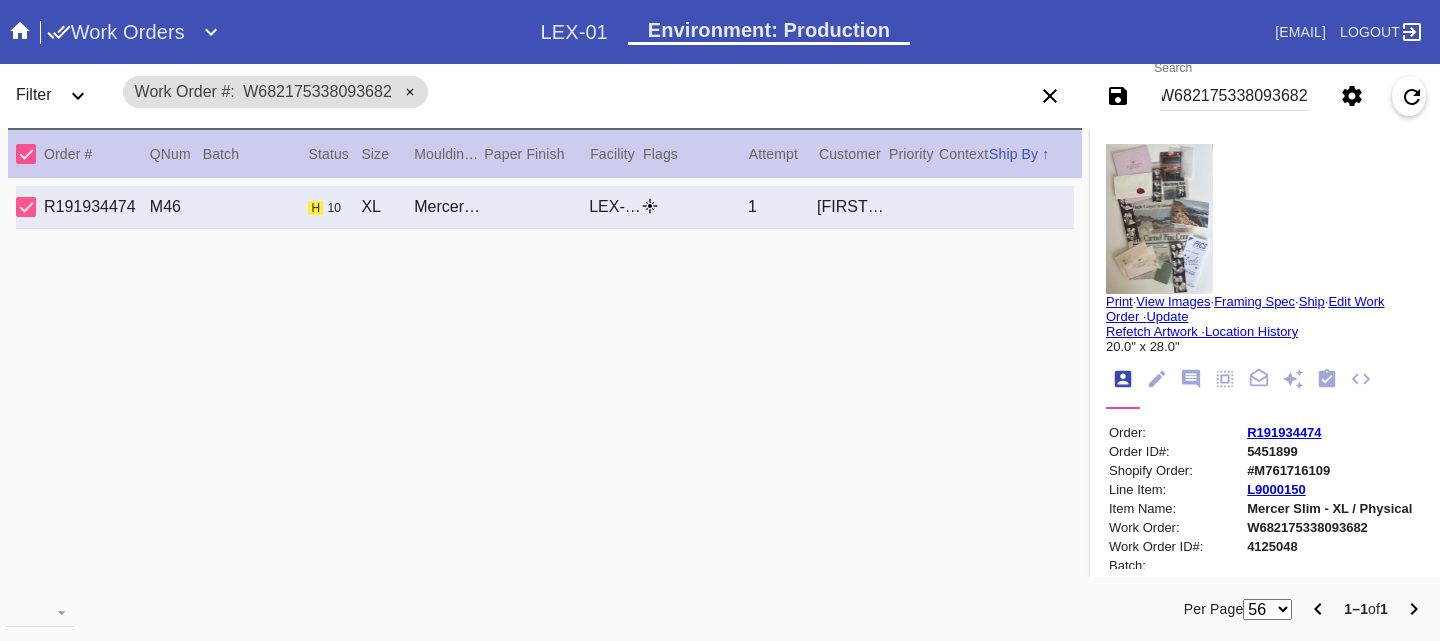 scroll, scrollTop: 0, scrollLeft: 0, axis: both 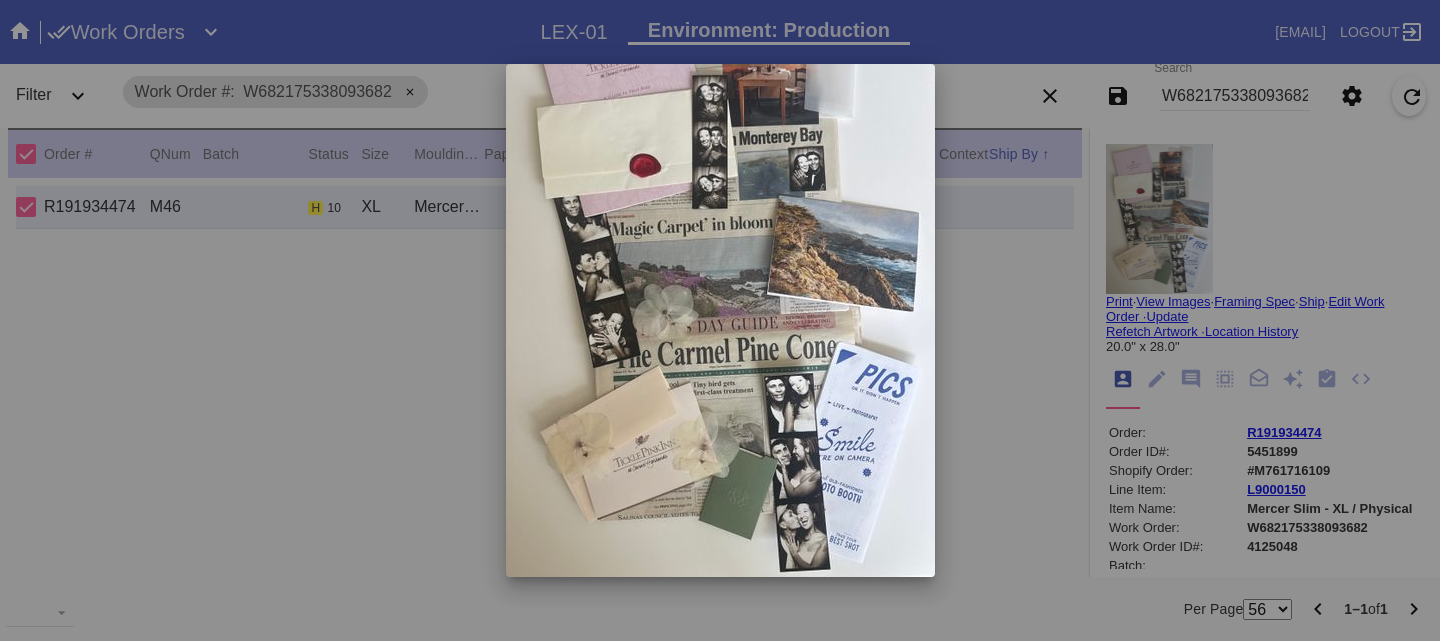 click at bounding box center (720, 320) 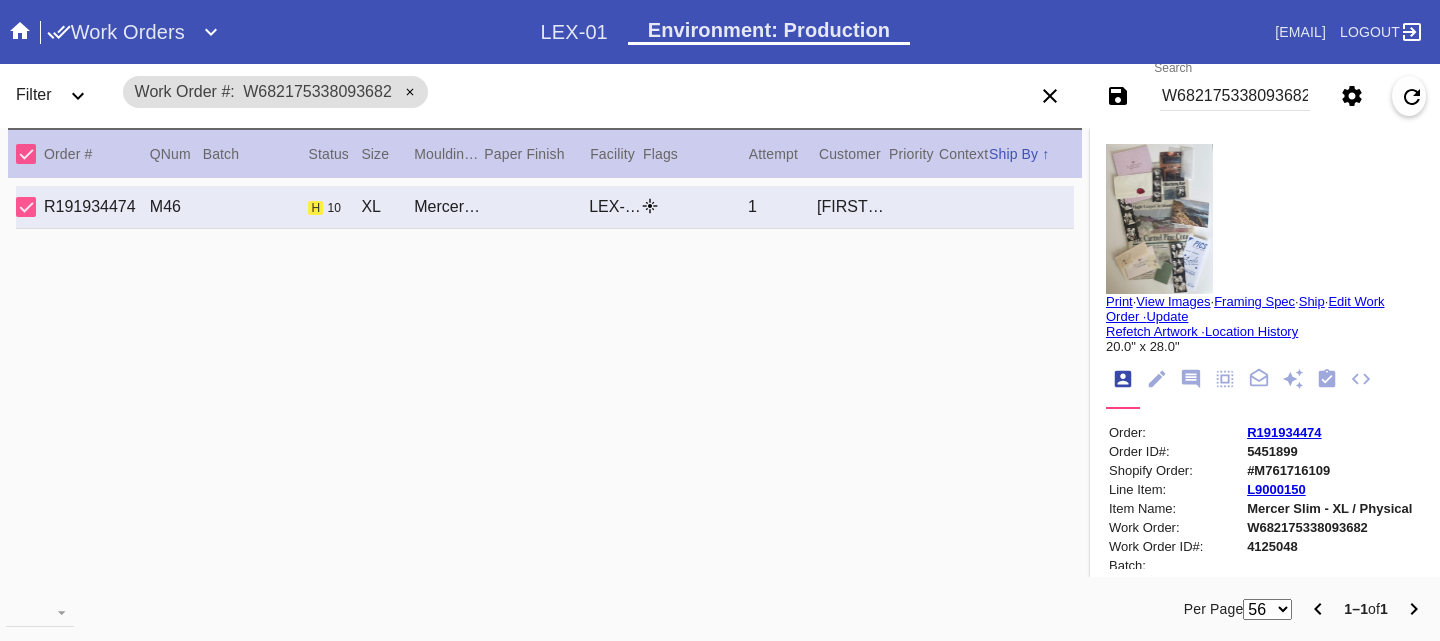 click at bounding box center [720, 320] 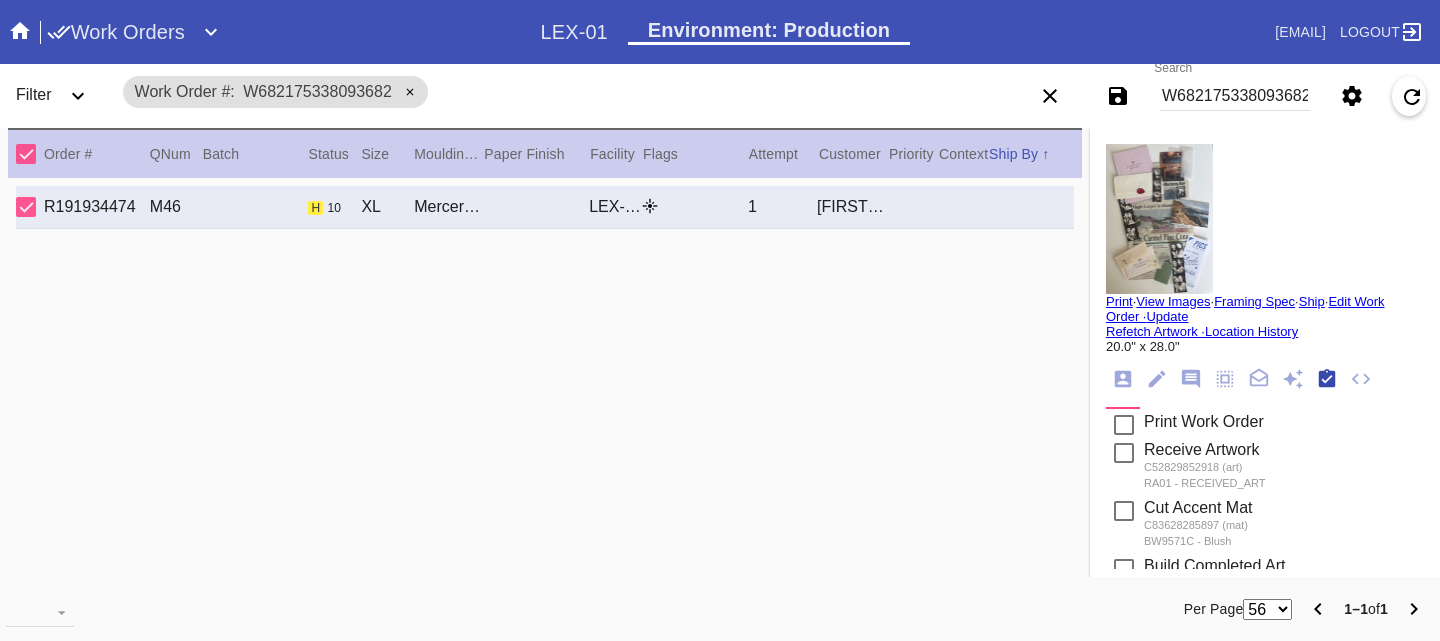 scroll, scrollTop: 320, scrollLeft: 0, axis: vertical 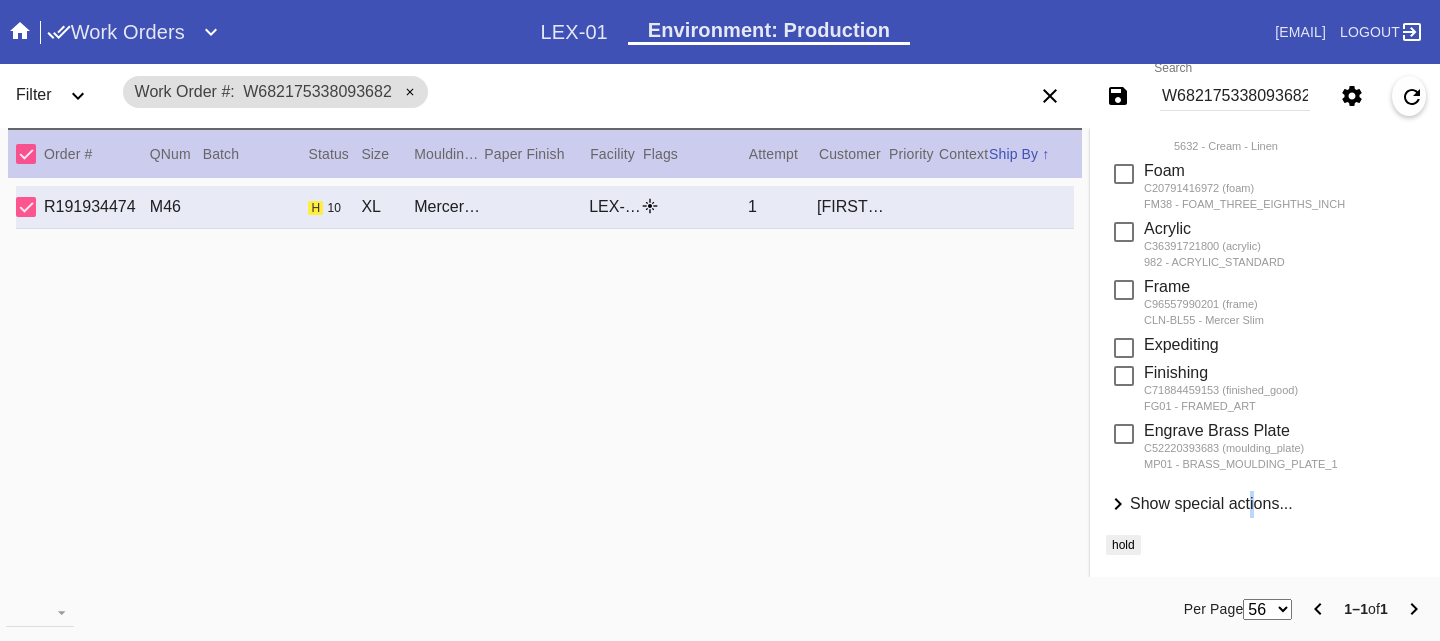 click on "Show special actions..." at bounding box center (1211, 503) 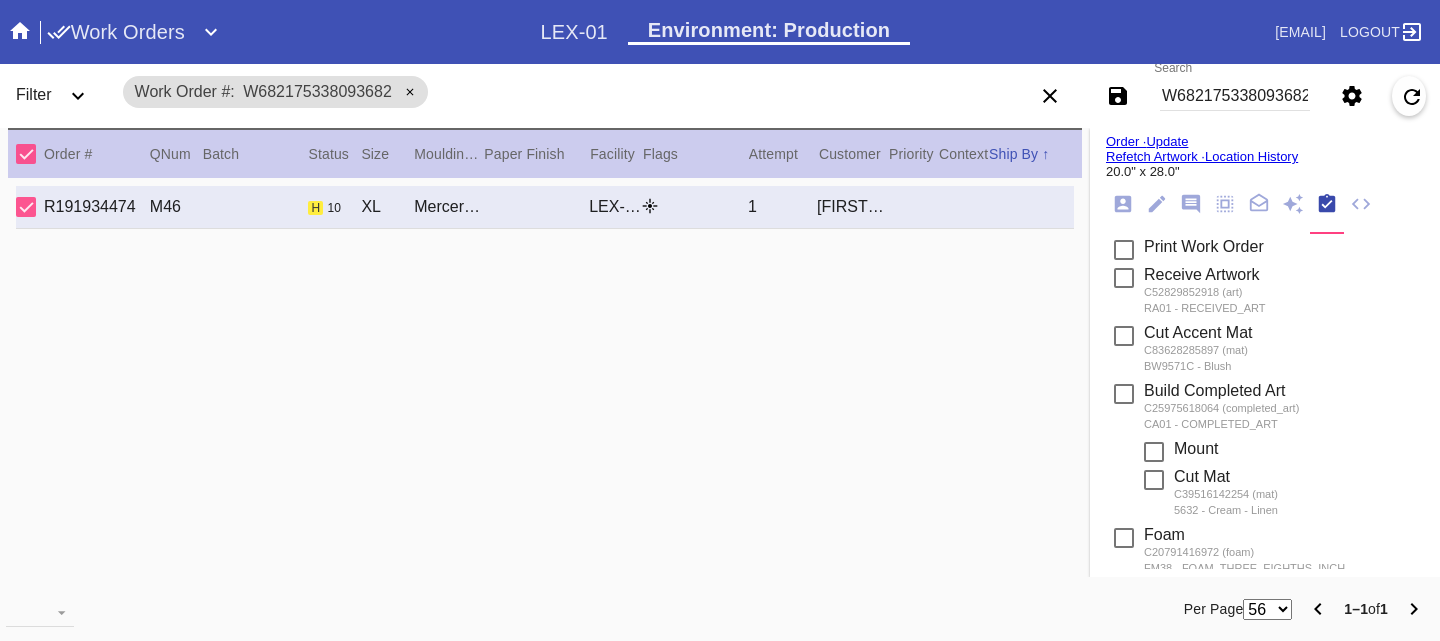 scroll, scrollTop: 0, scrollLeft: 0, axis: both 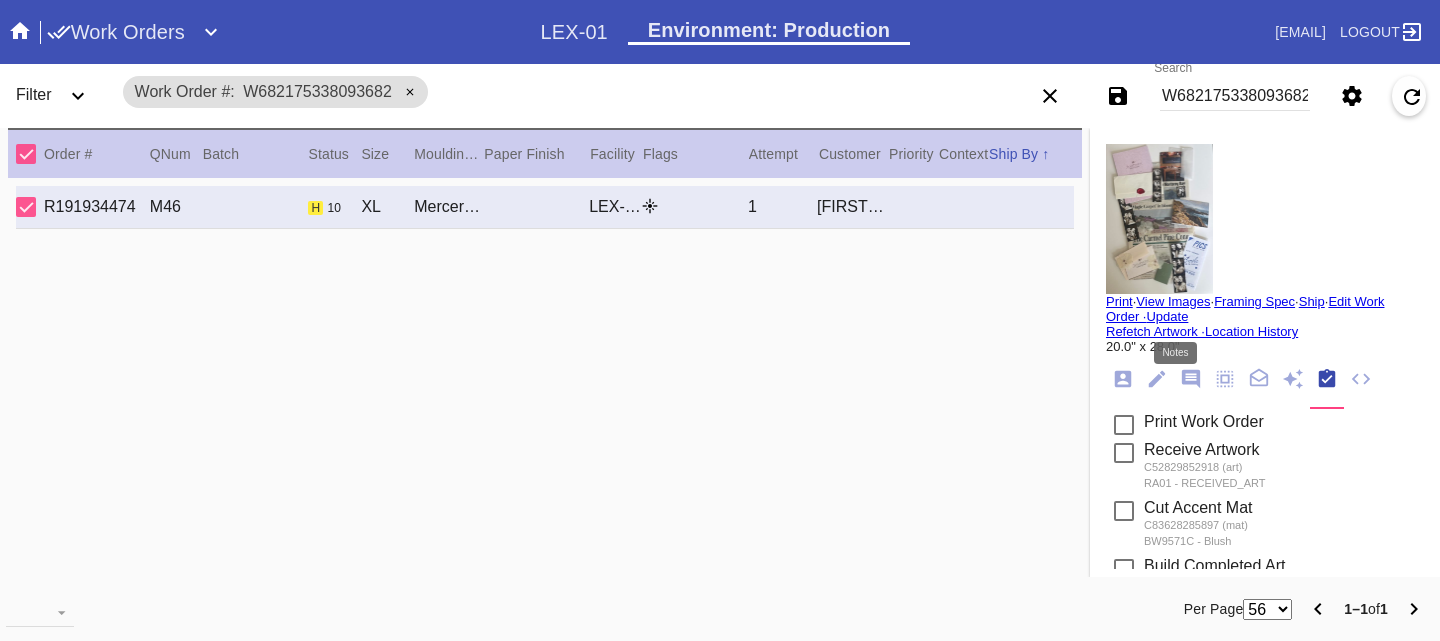 click at bounding box center (1191, 379) 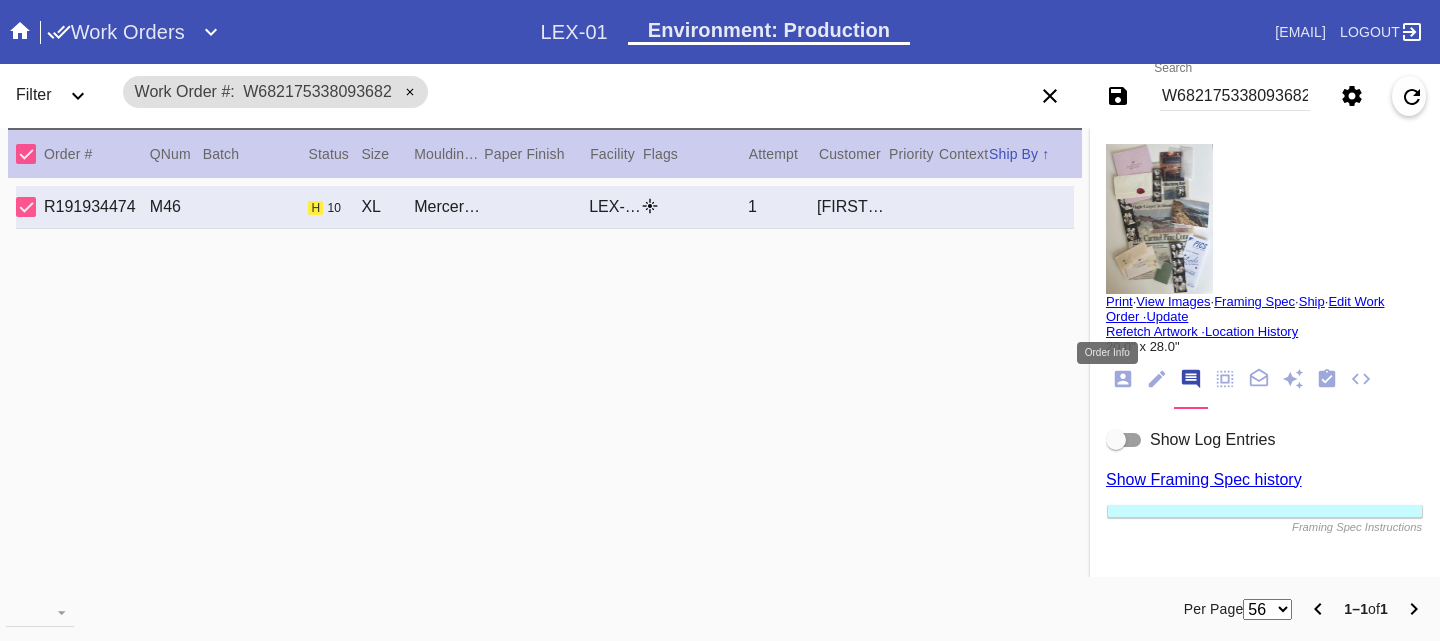 click at bounding box center (1123, 379) 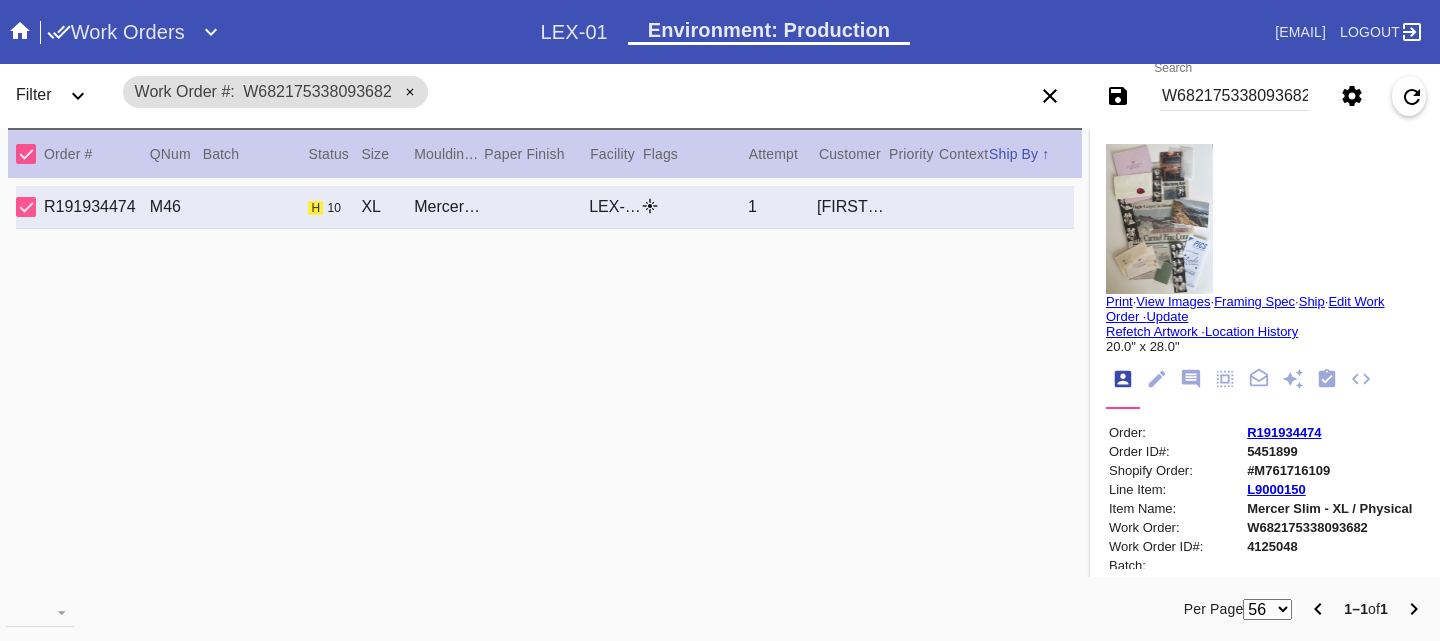 click at bounding box center [1159, 219] 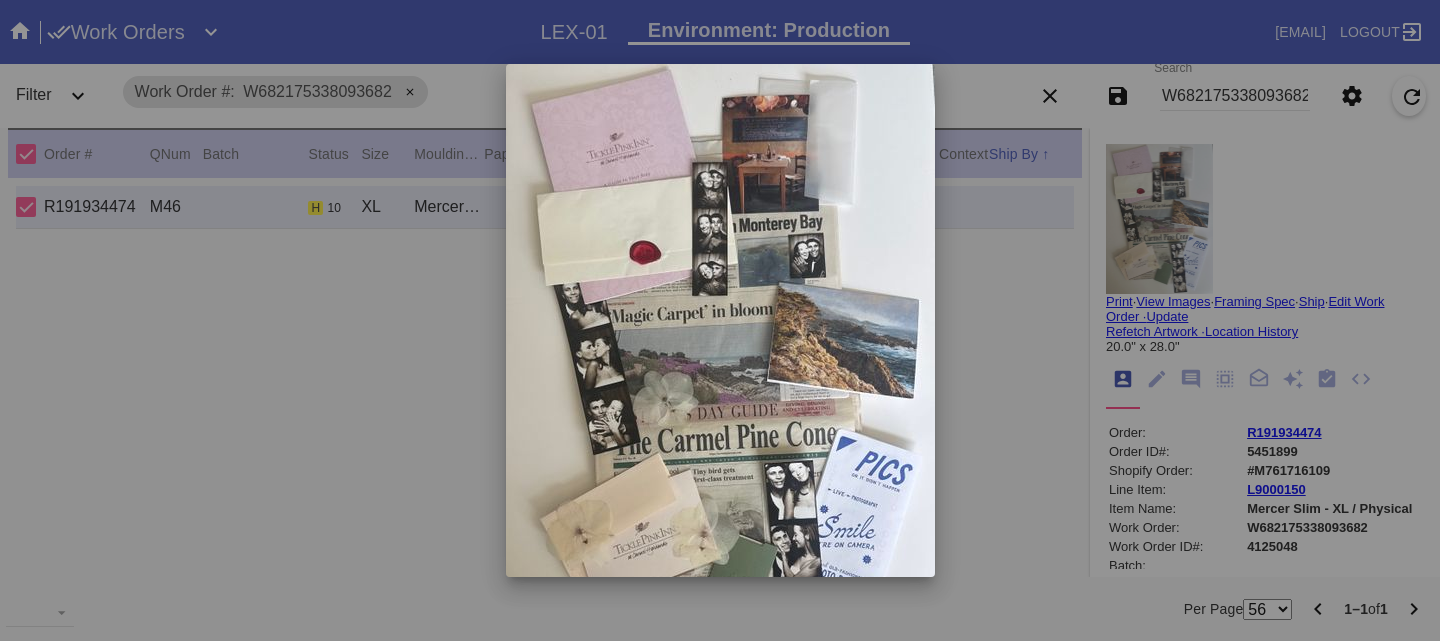 click at bounding box center [720, 320] 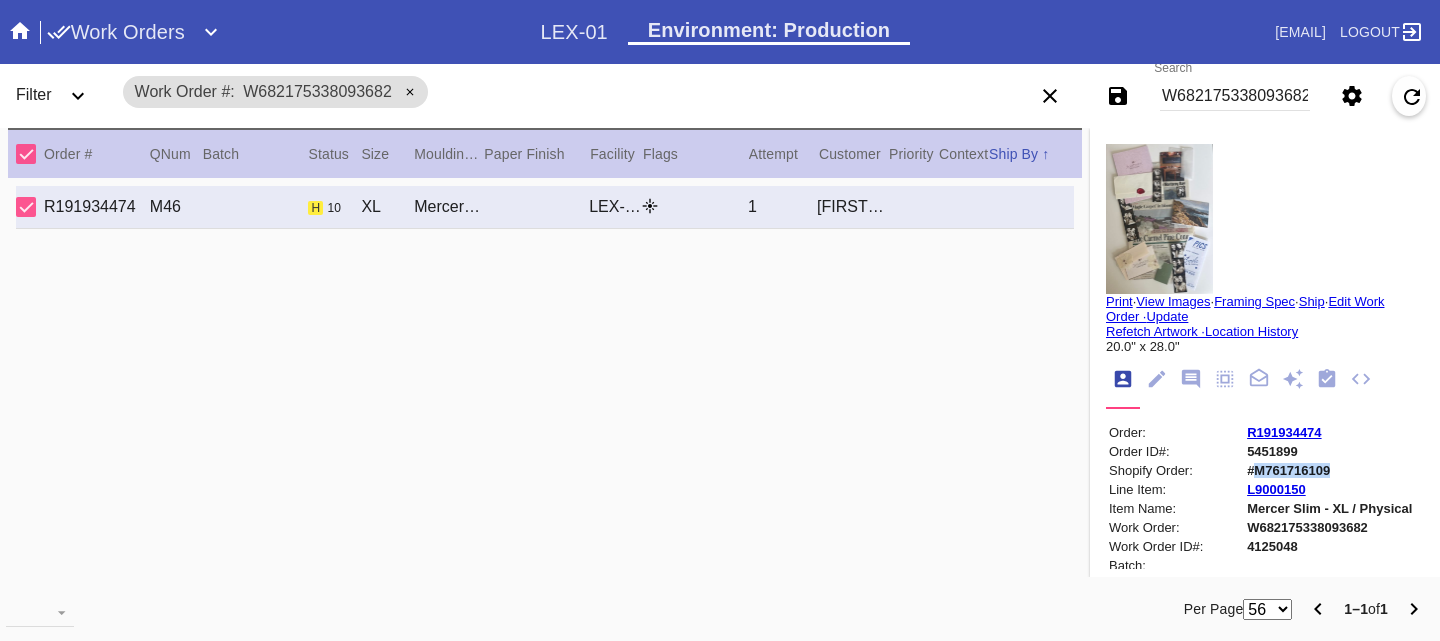 click on "#M761716109" at bounding box center (1329, 470) 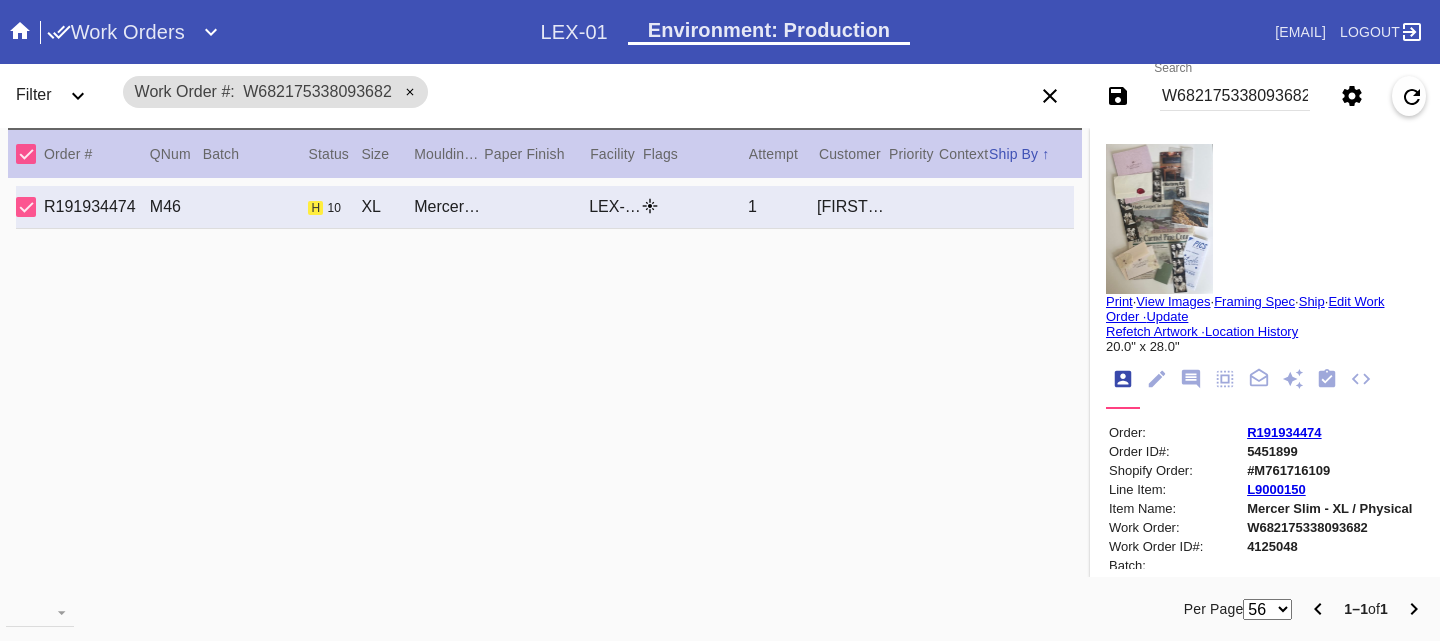 click at bounding box center (1327, 379) 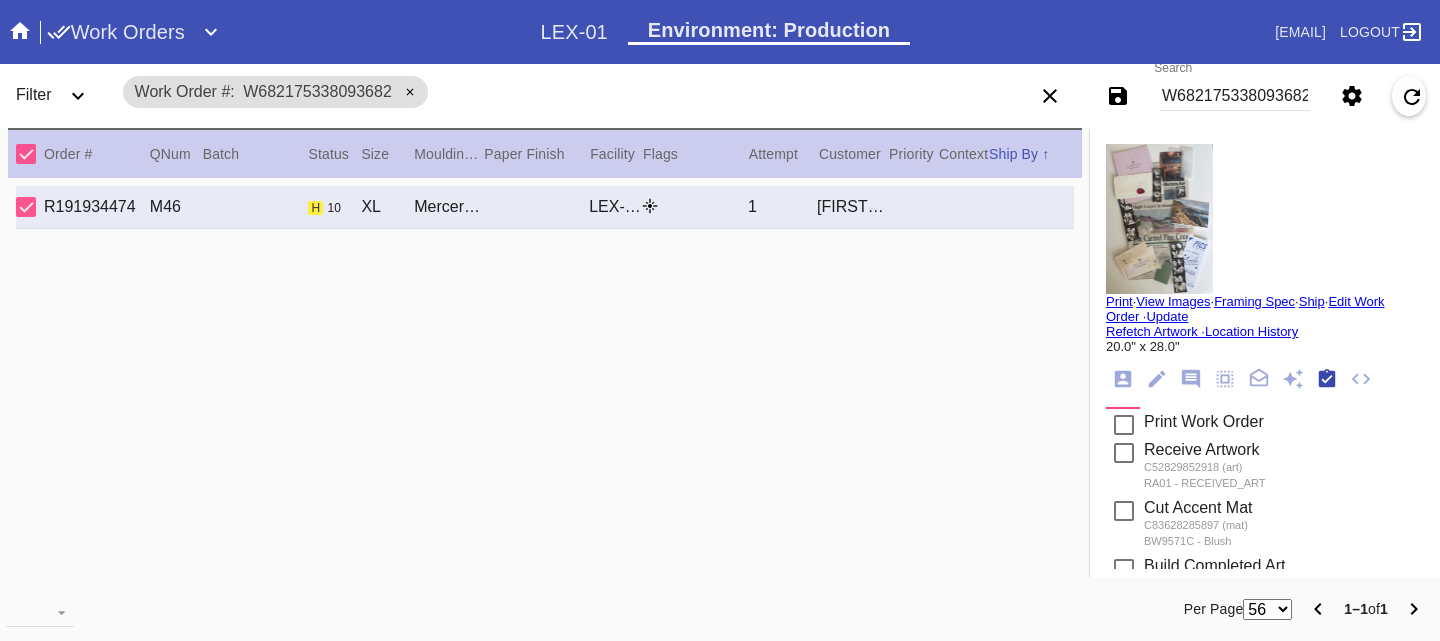 scroll, scrollTop: 320, scrollLeft: 0, axis: vertical 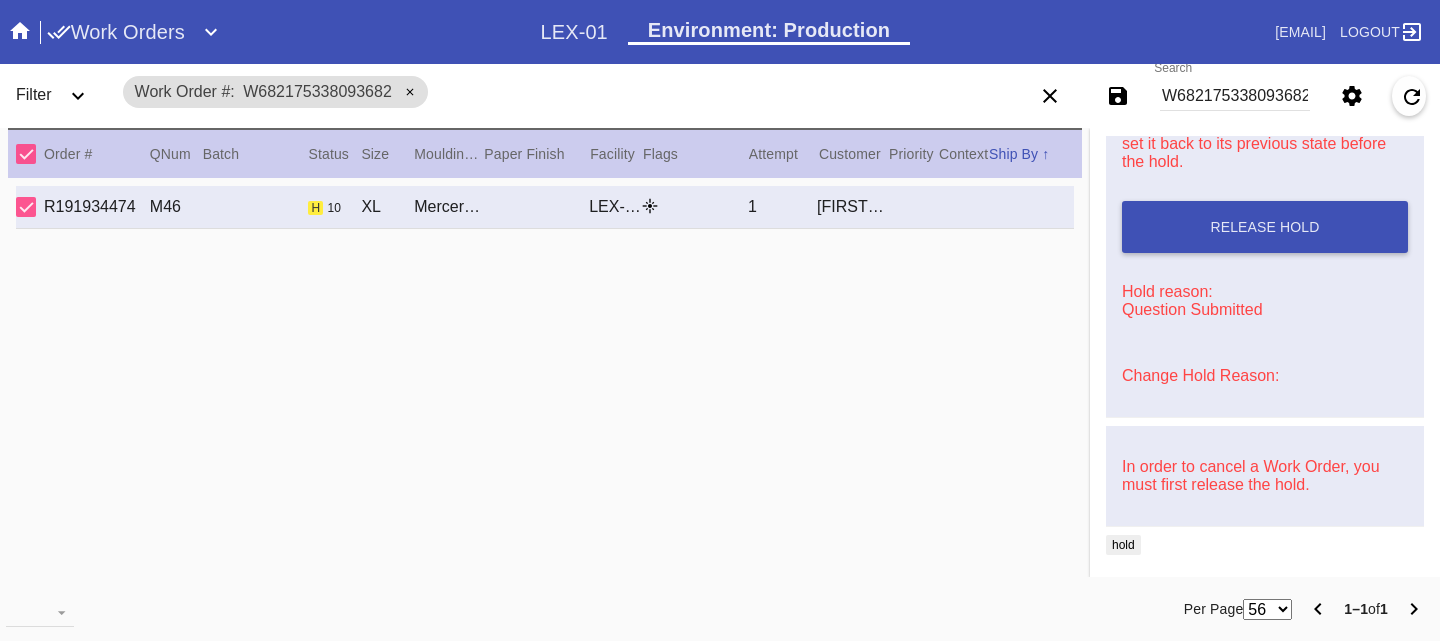 click on "Change Hold Reason:" at bounding box center (1200, 375) 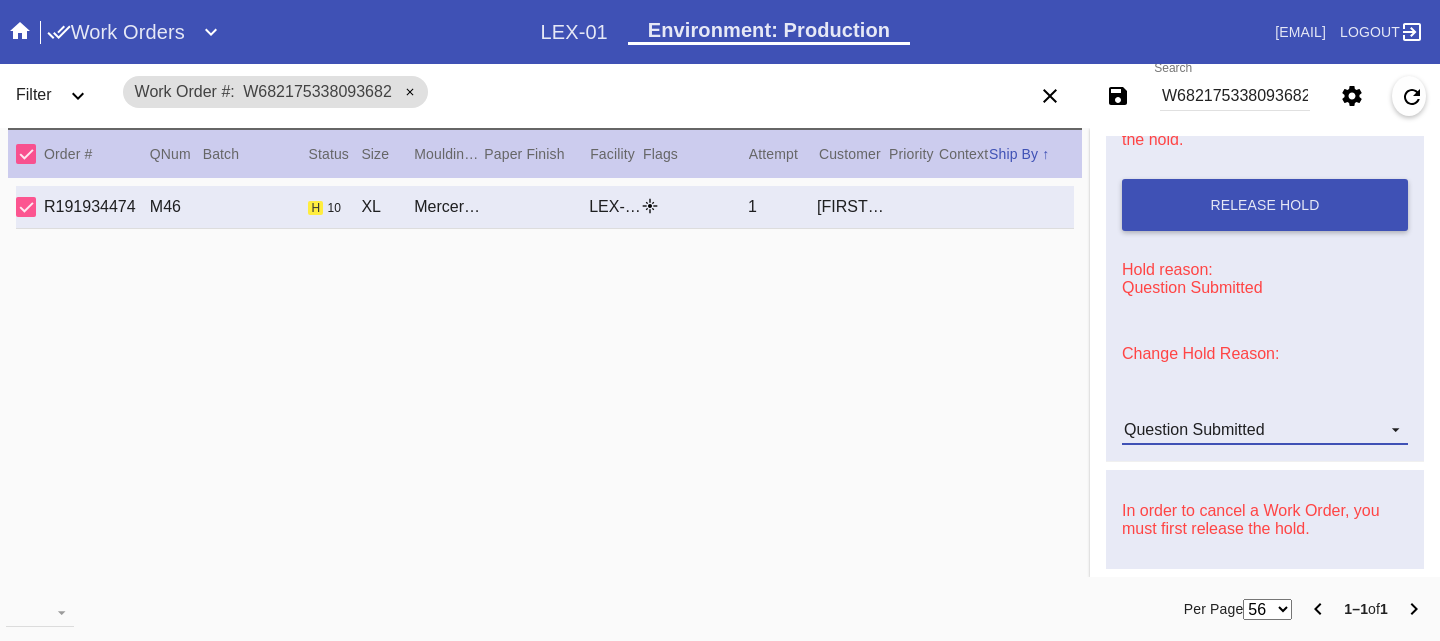 click on "Question Submitted" at bounding box center [1194, 429] 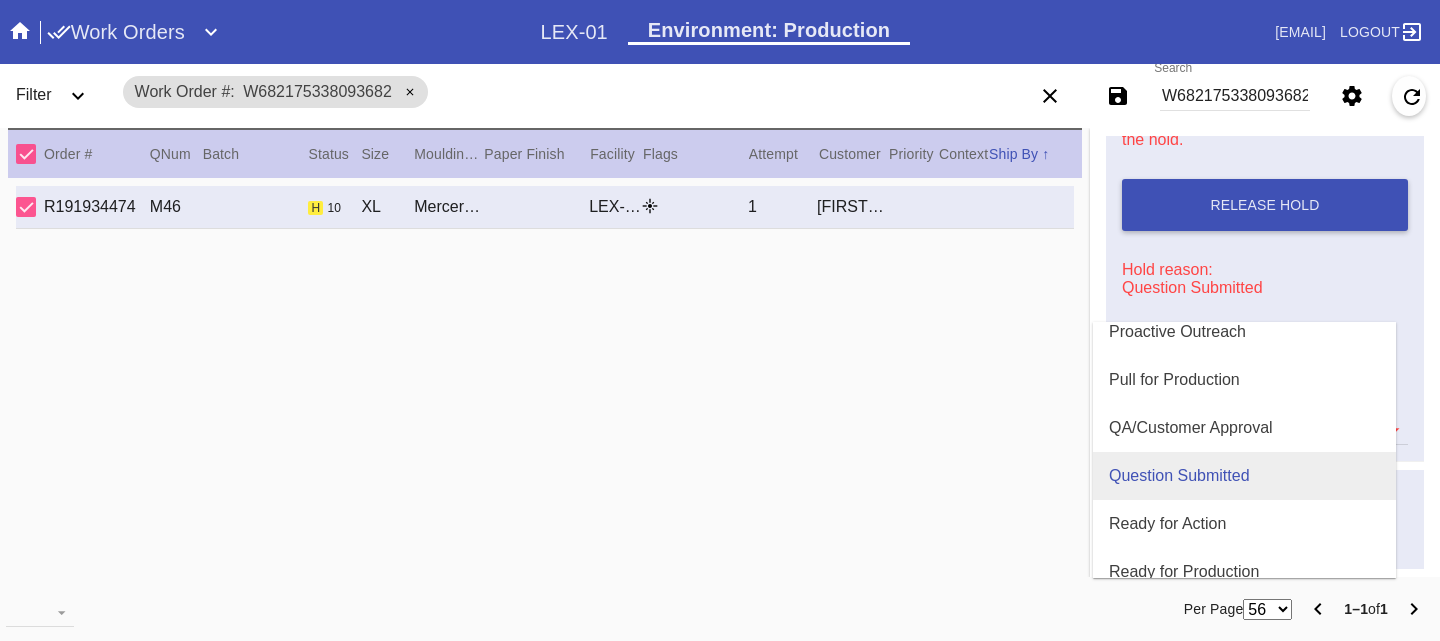 scroll, scrollTop: 561, scrollLeft: 0, axis: vertical 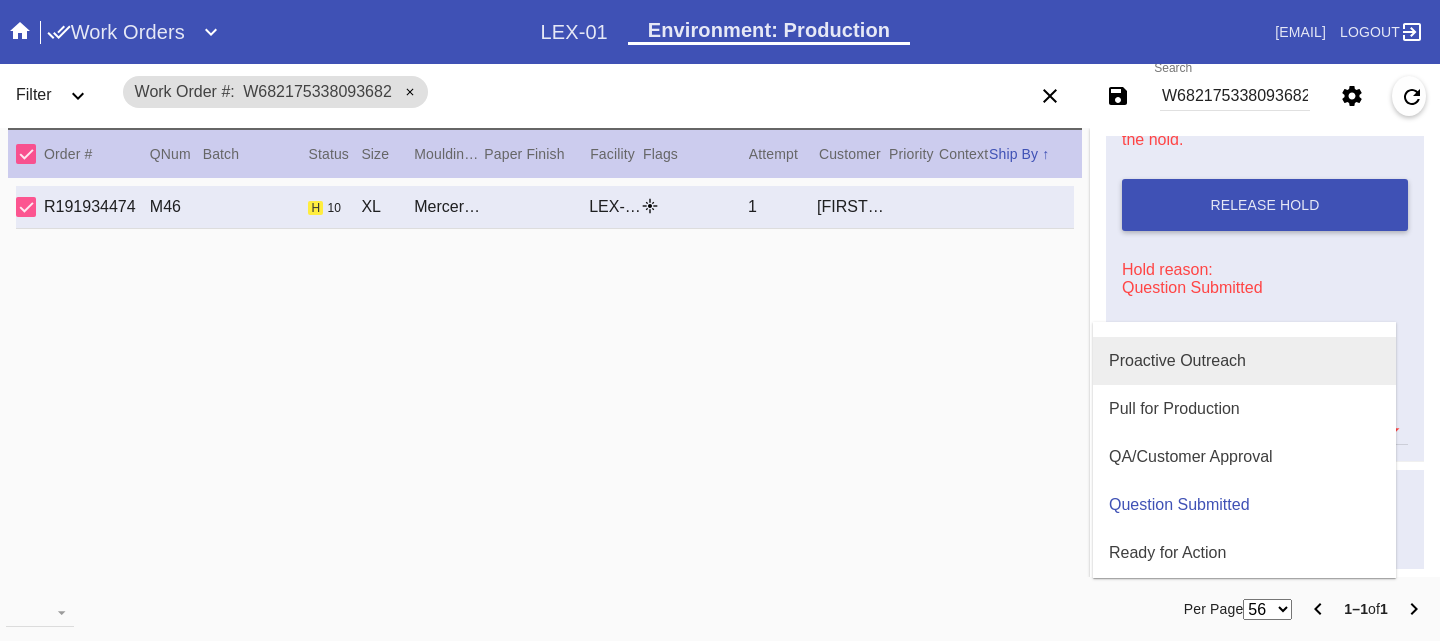 click on "Proactive Outreach" at bounding box center (1177, 361) 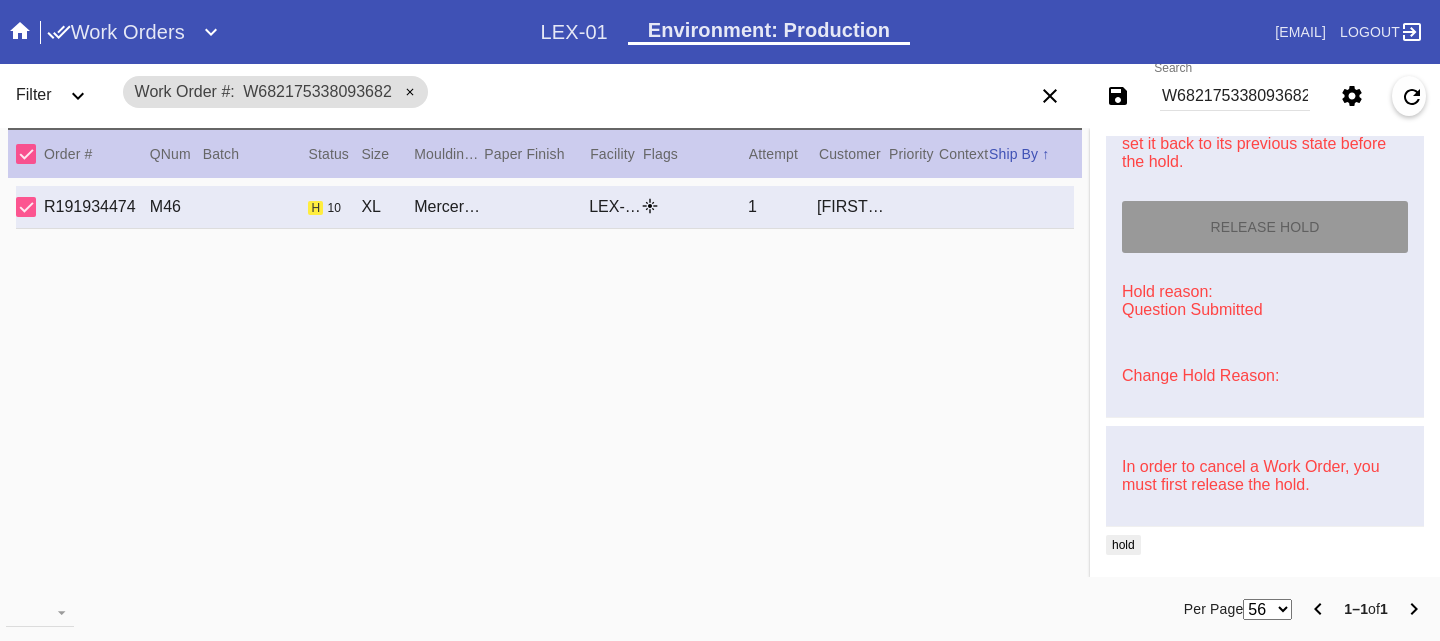scroll, scrollTop: 985, scrollLeft: 0, axis: vertical 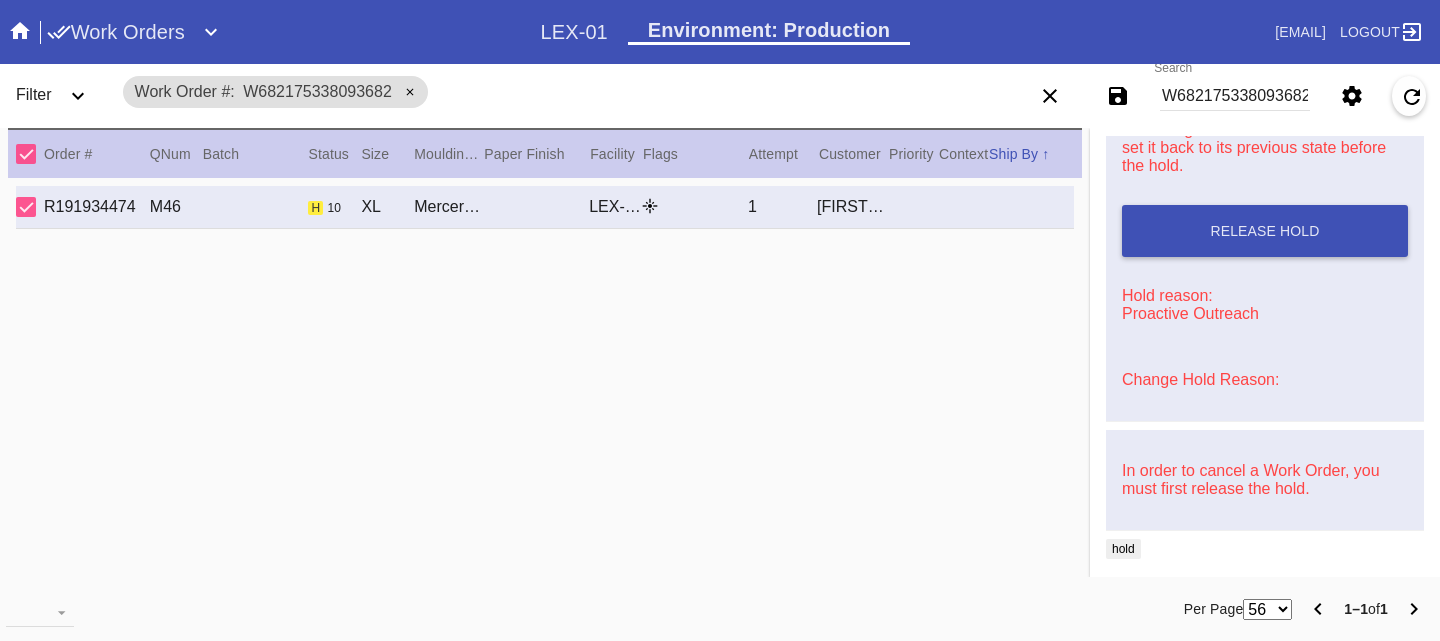 click on "W682175338093682" at bounding box center (1235, 96) 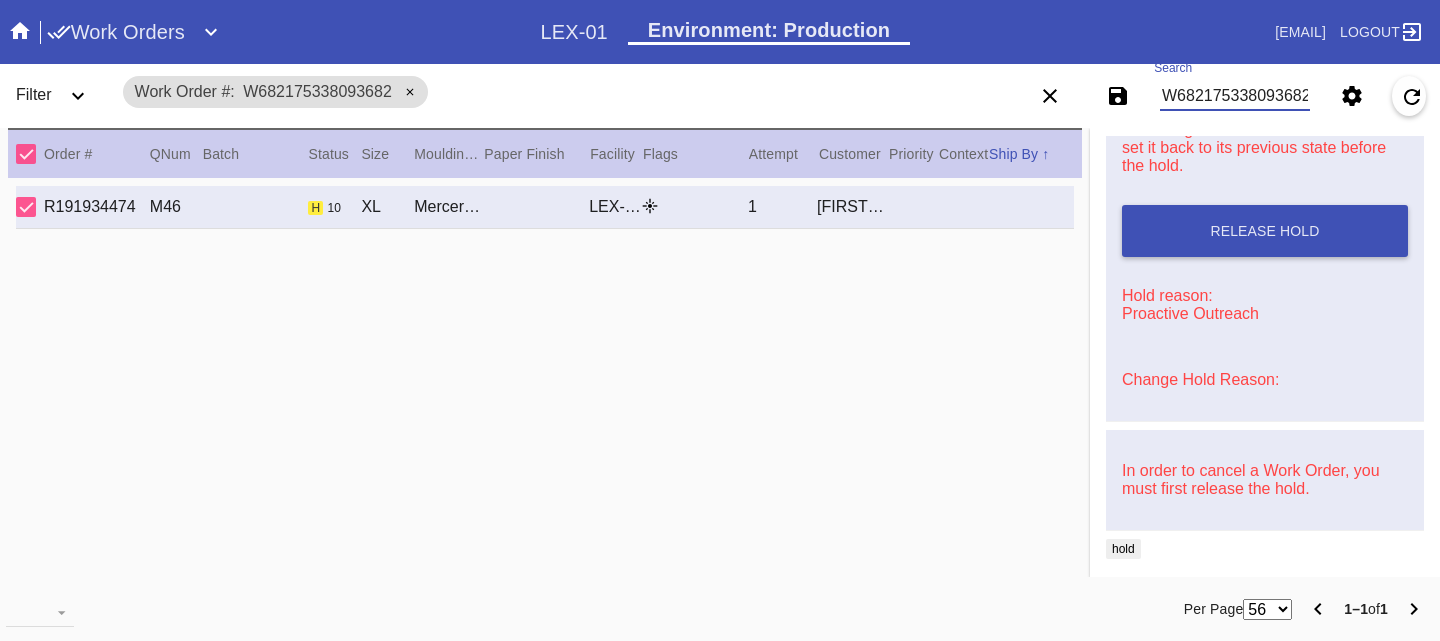 click on "W682175338093682" at bounding box center (1235, 96) 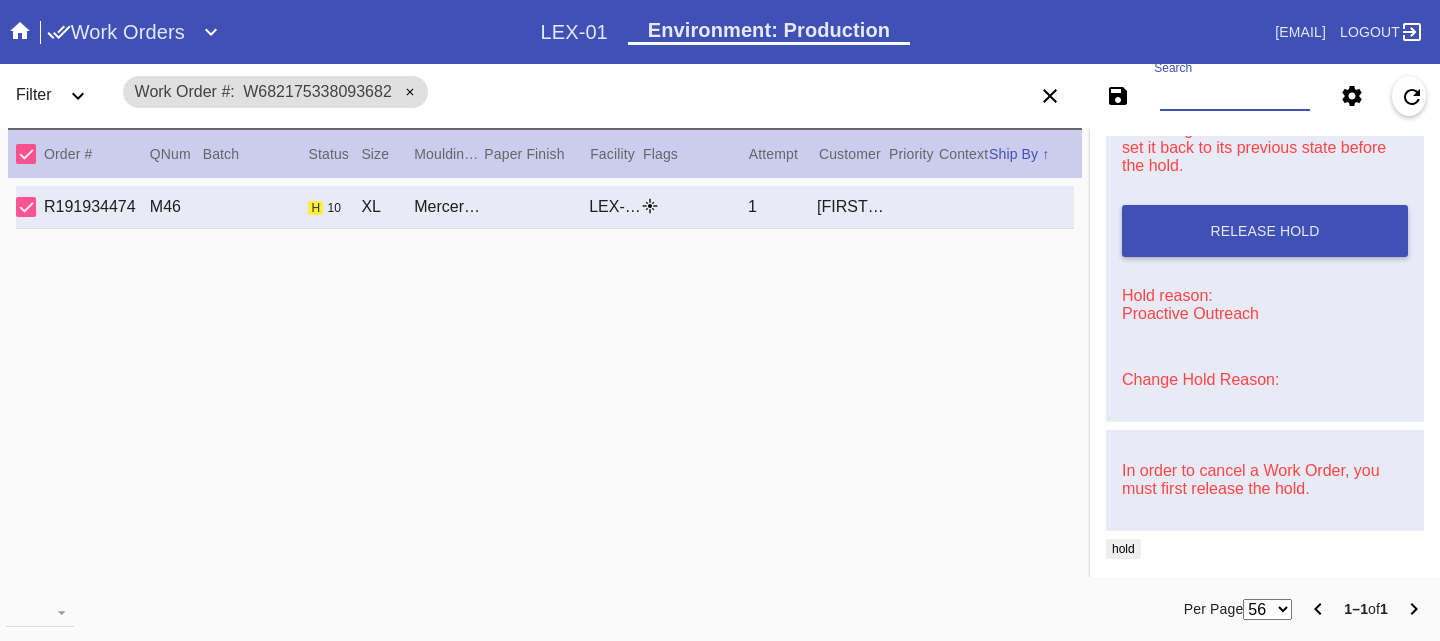 paste on "W190102040097803" 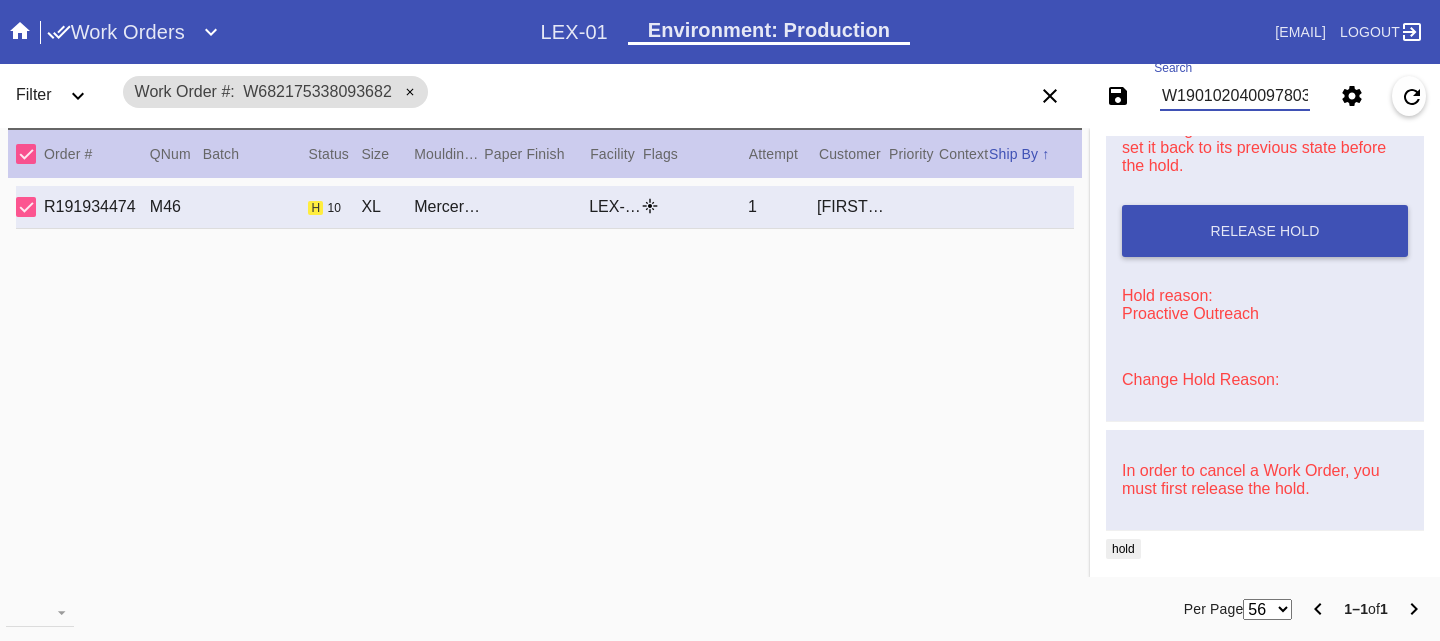 scroll, scrollTop: 0, scrollLeft: 3, axis: horizontal 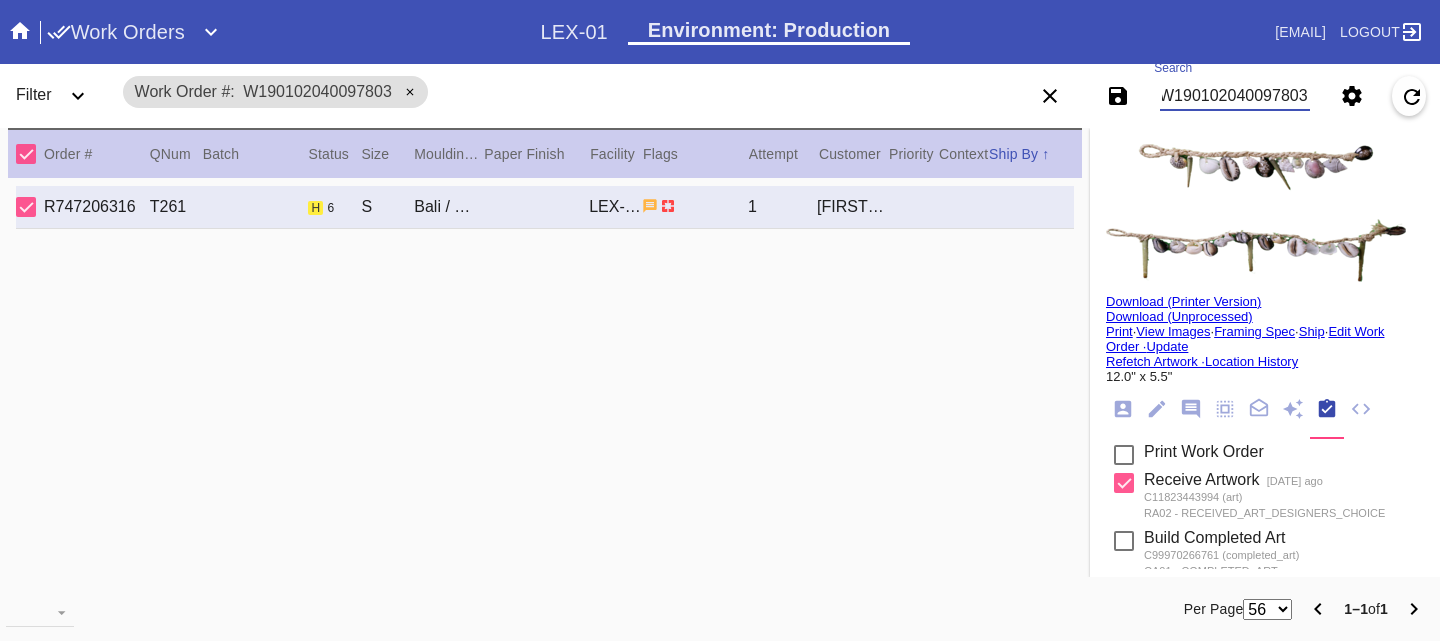 click at bounding box center [1191, 409] 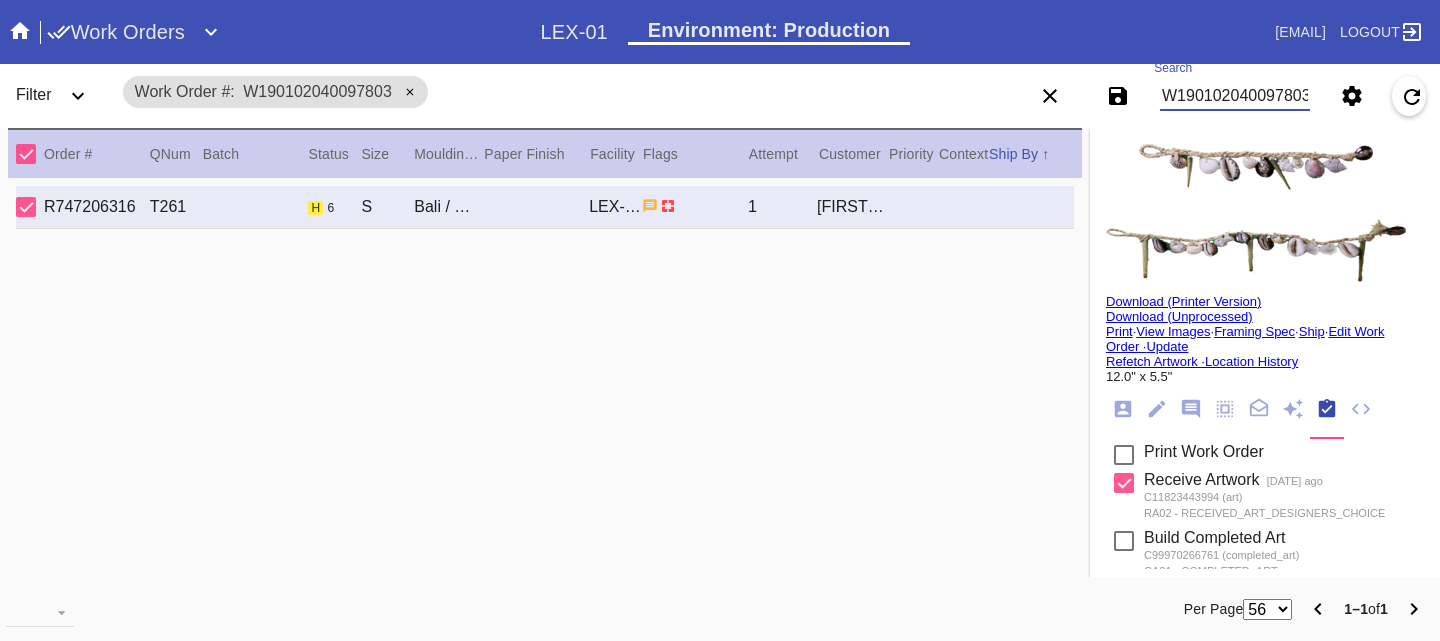 scroll, scrollTop: 123, scrollLeft: 0, axis: vertical 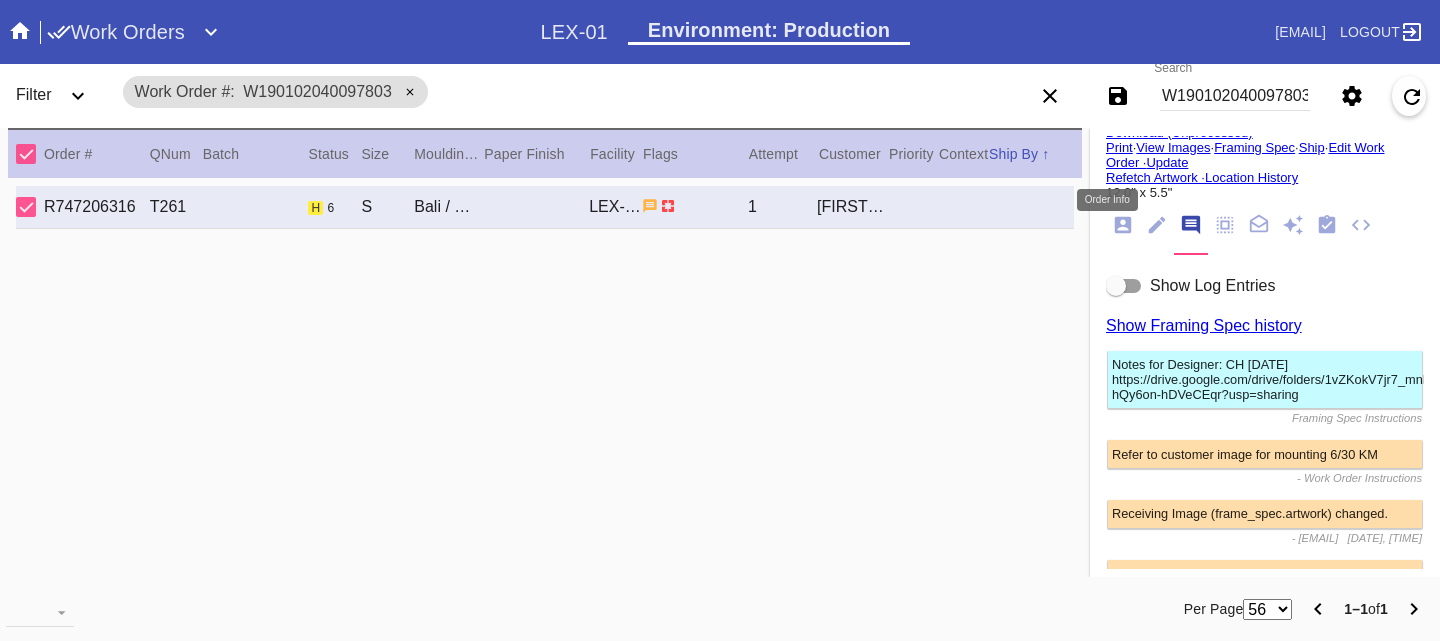 click at bounding box center (1123, 225) 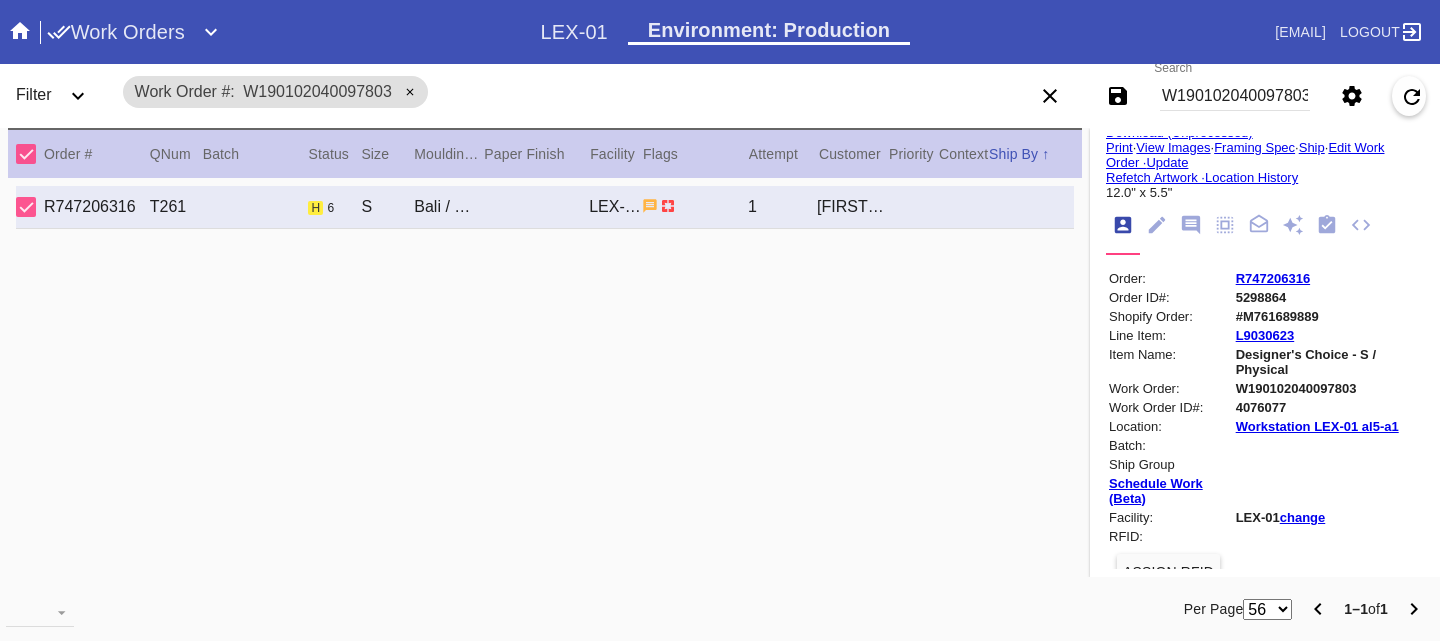 click on "#M761689889" at bounding box center (1328, 316) 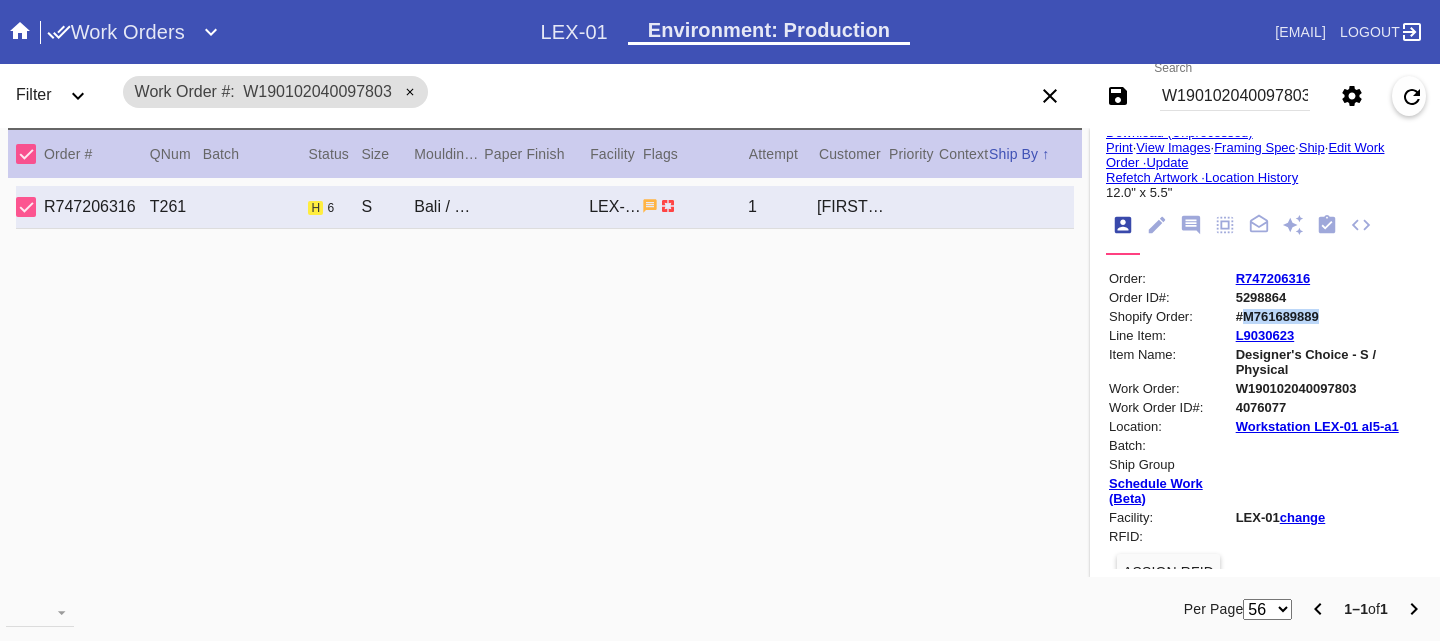 click on "#M761689889" at bounding box center [1328, 316] 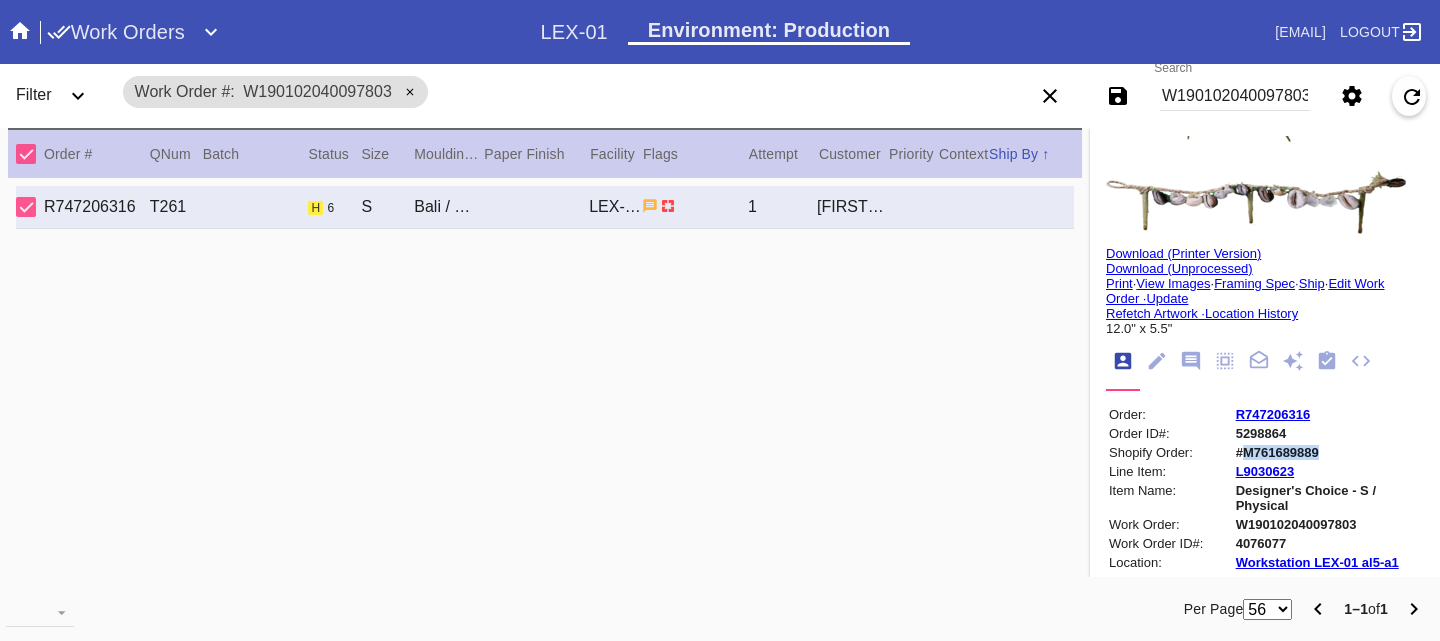 scroll, scrollTop: 0, scrollLeft: 0, axis: both 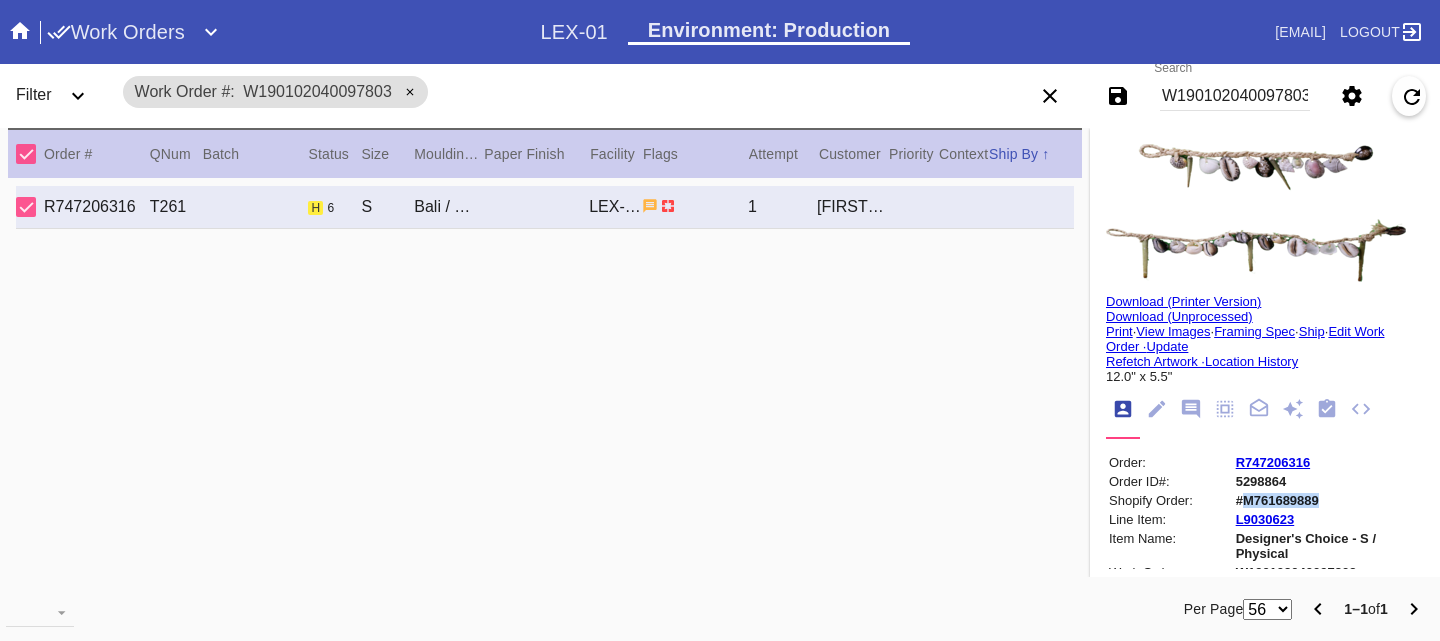 click at bounding box center [1256, 213] 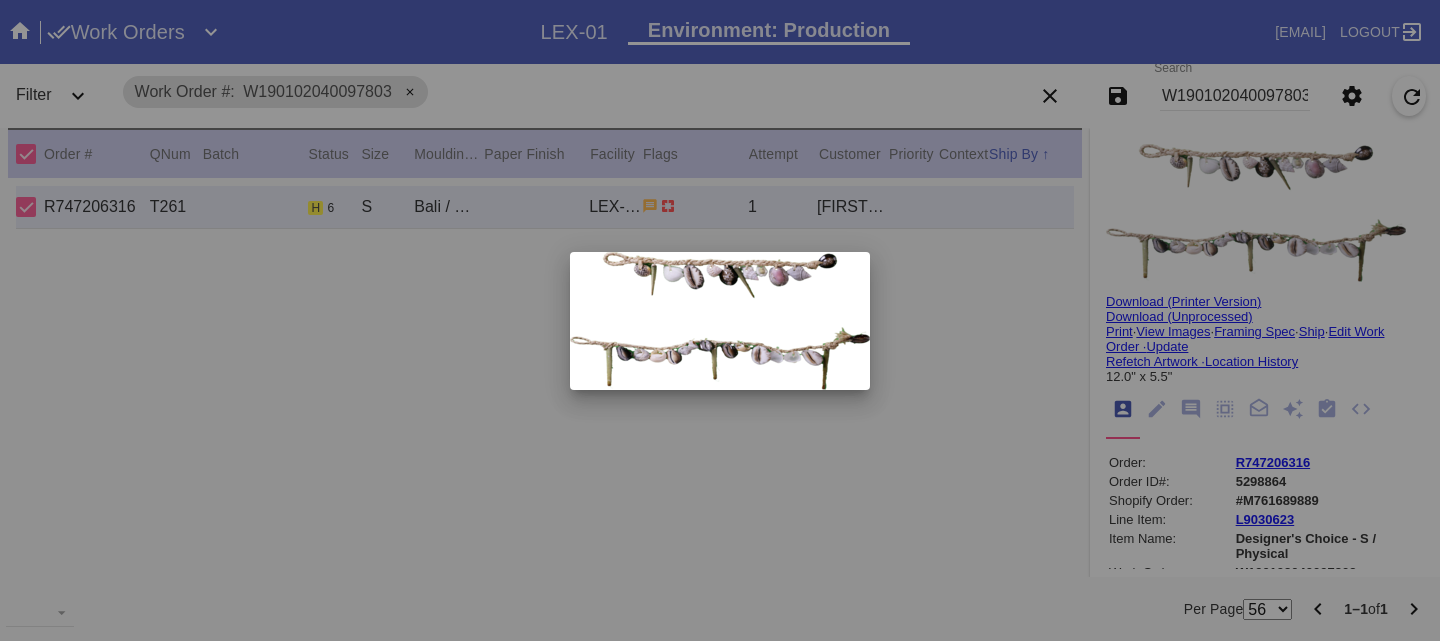 click at bounding box center (720, 320) 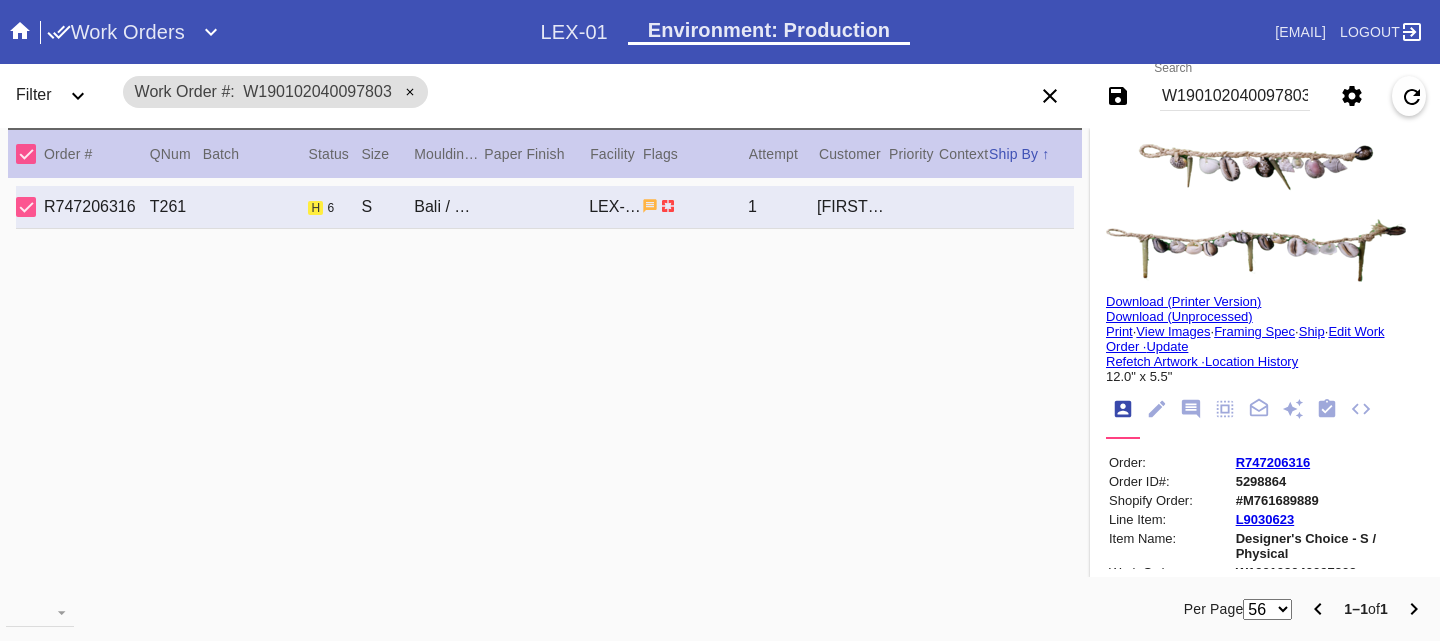 click at bounding box center [720, 320] 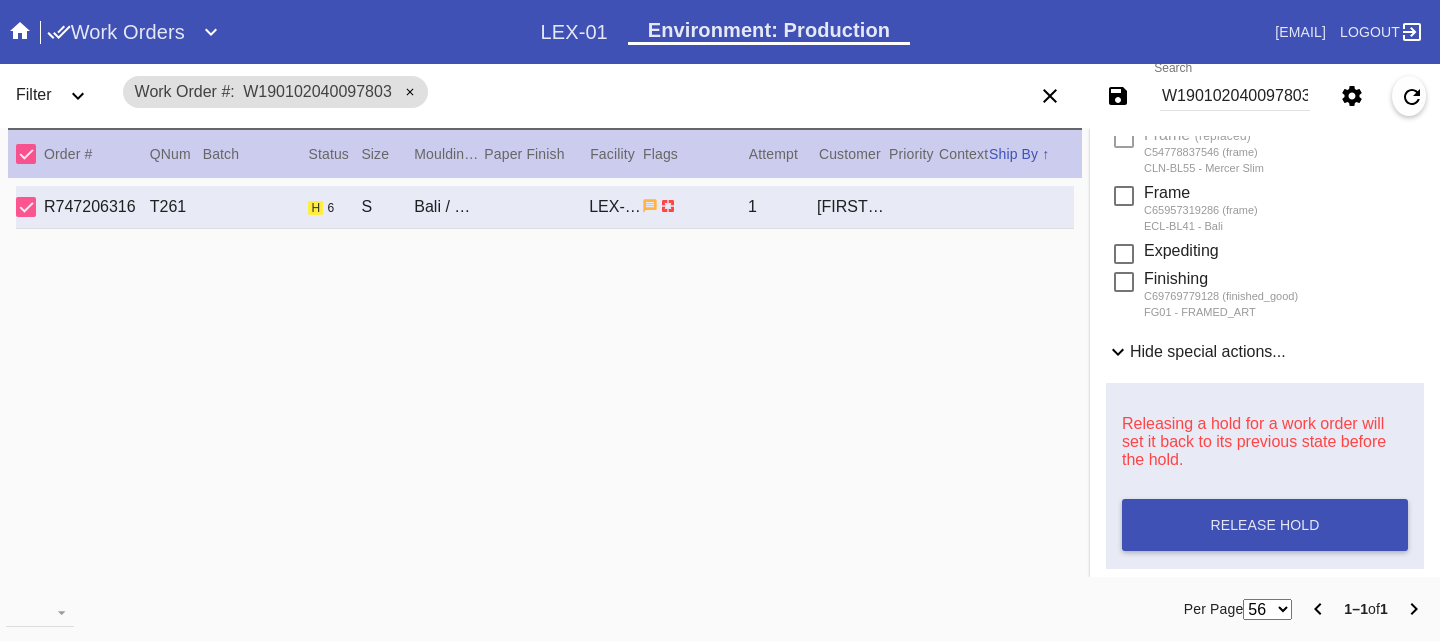 scroll, scrollTop: 1161, scrollLeft: 0, axis: vertical 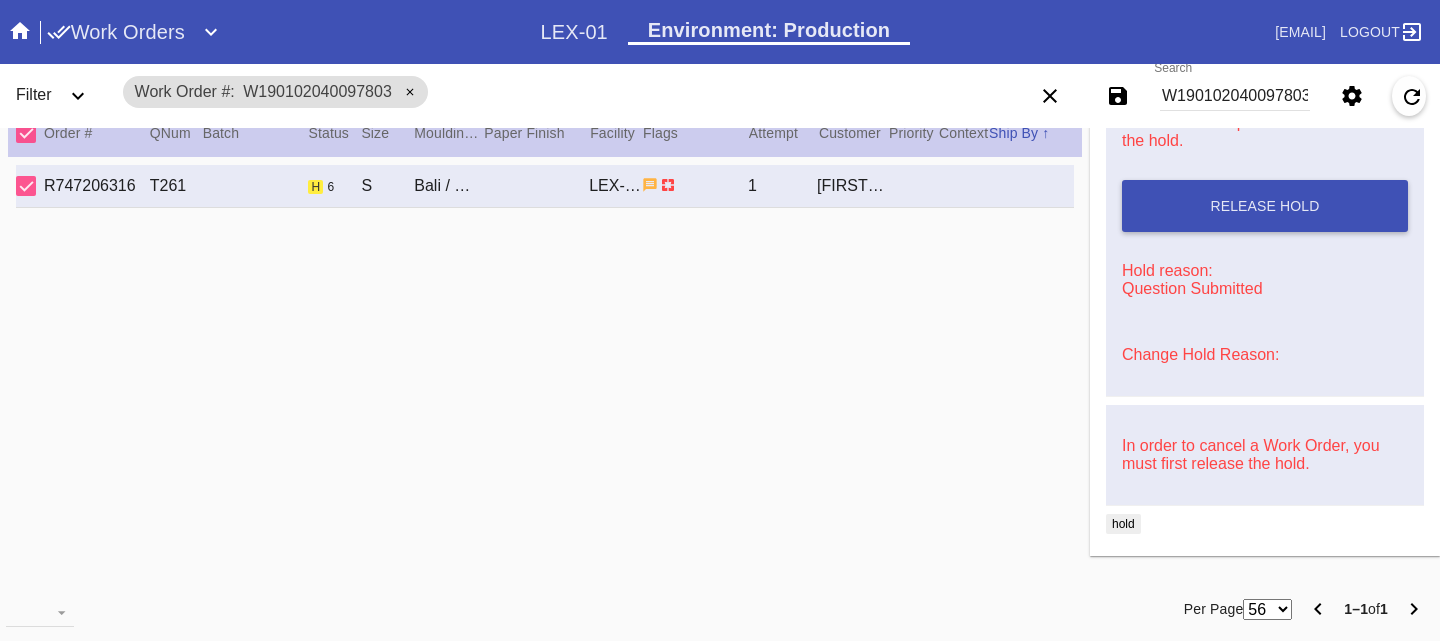 click on "Change Hold Reason:" at bounding box center (1200, 354) 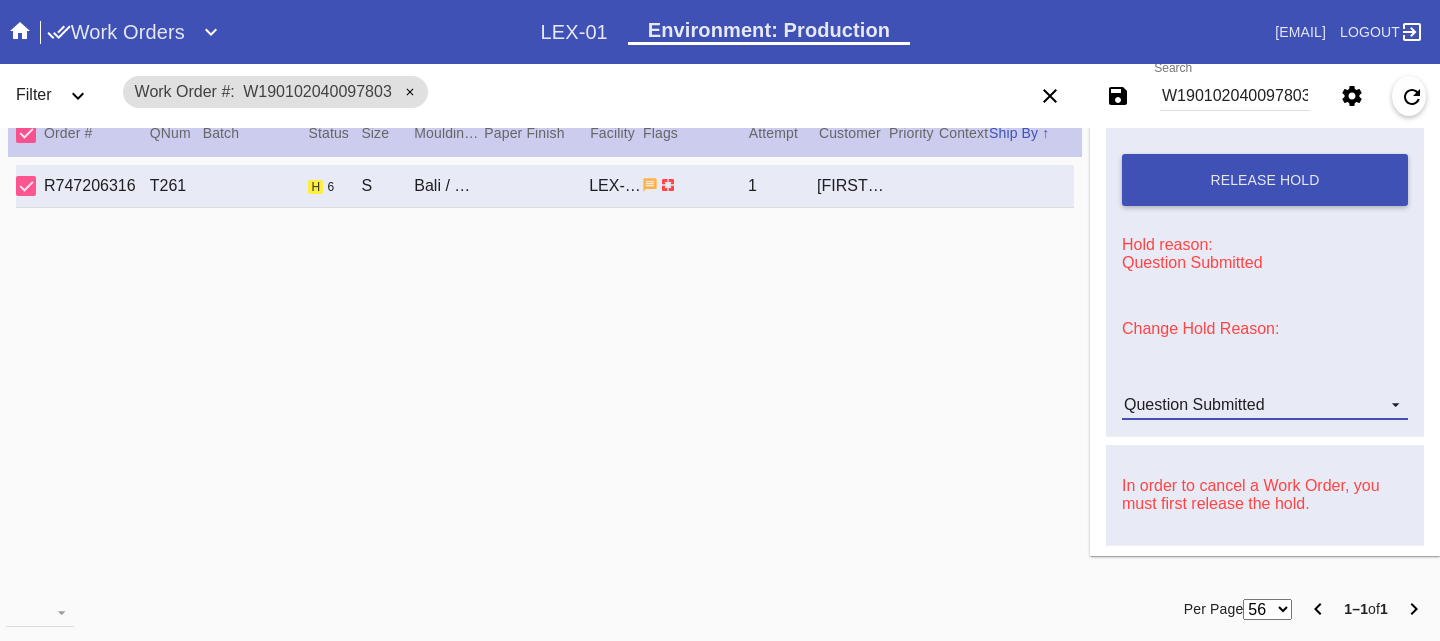 click on "Question Submitted" at bounding box center [1194, 404] 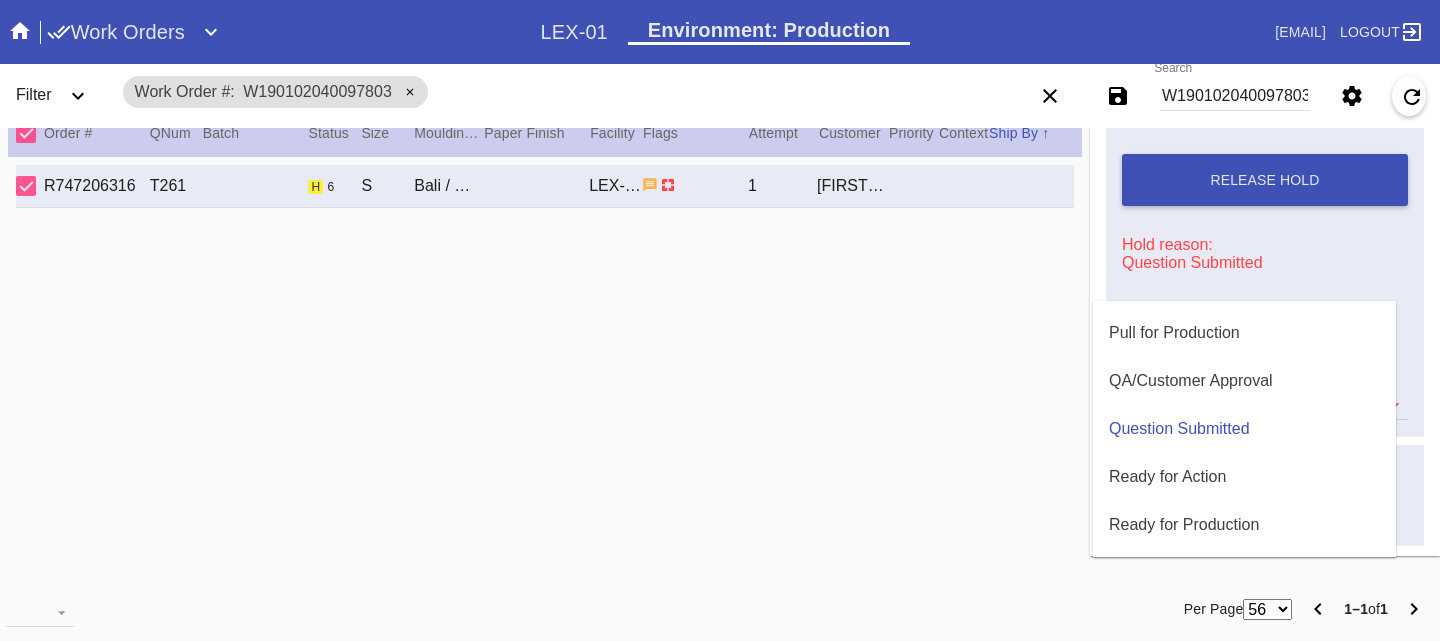 scroll, scrollTop: 469, scrollLeft: 0, axis: vertical 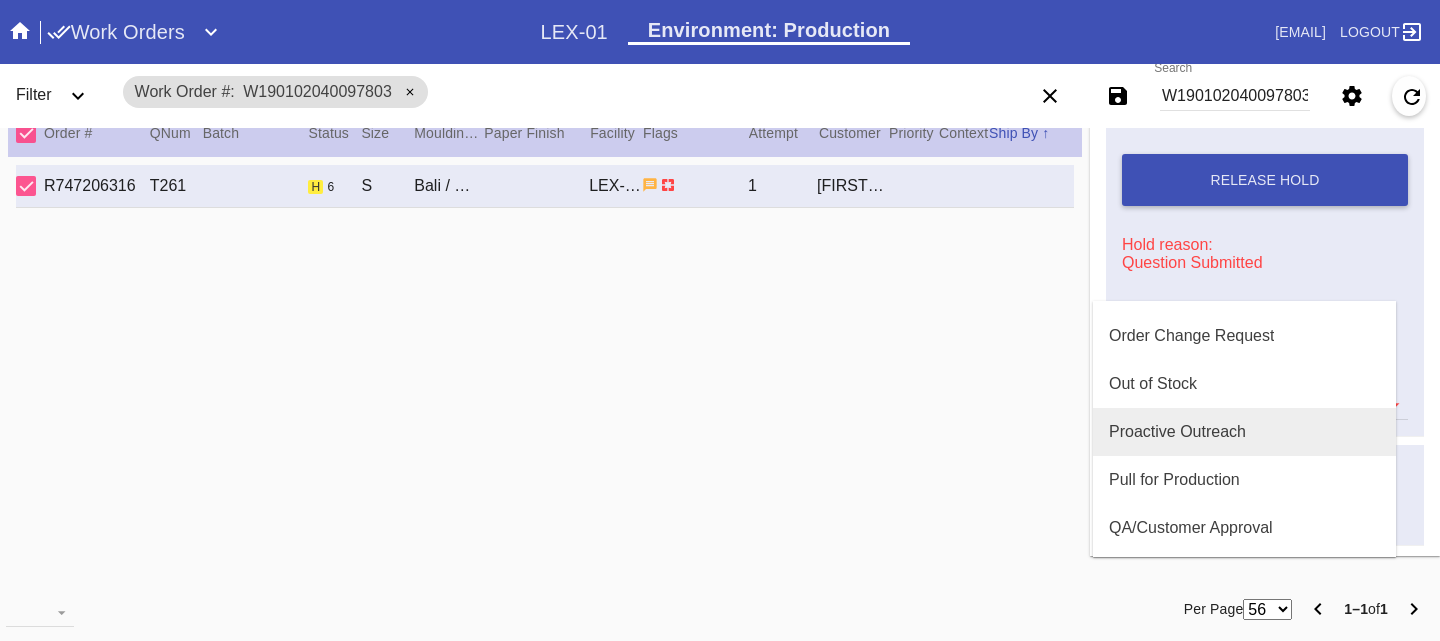 click on "Proactive Outreach" at bounding box center (1177, 432) 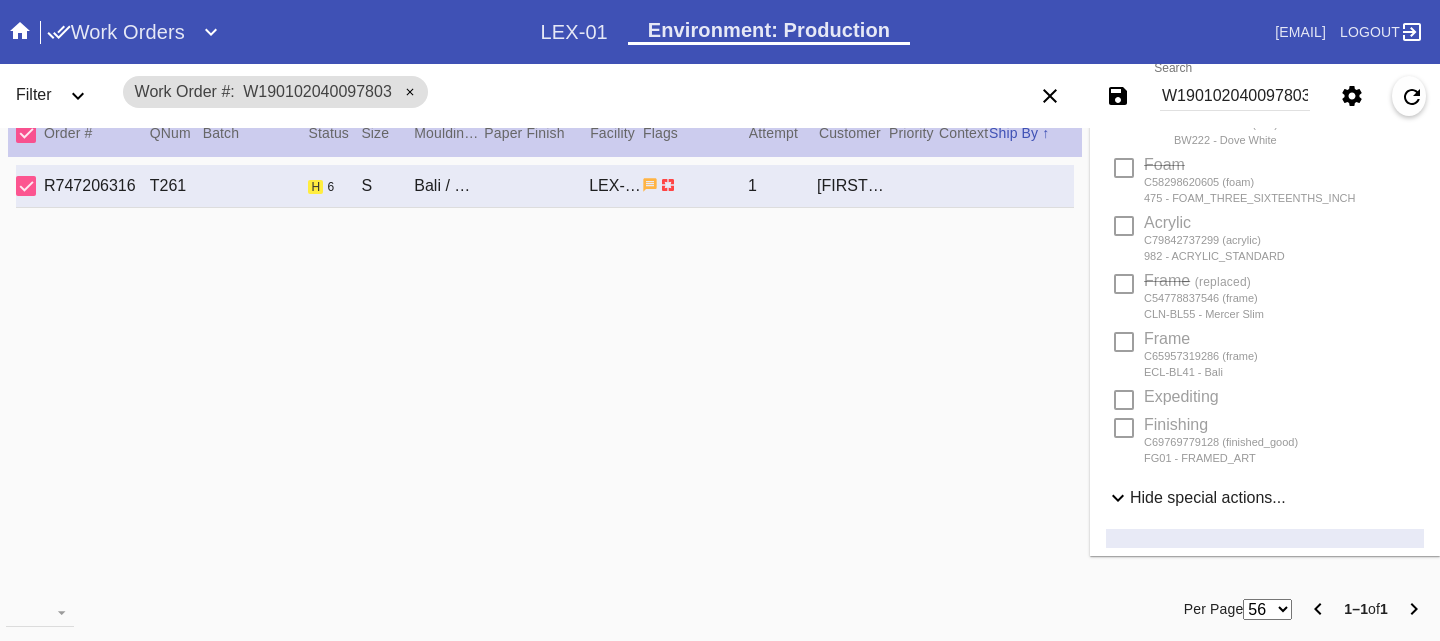 scroll, scrollTop: 1135, scrollLeft: 0, axis: vertical 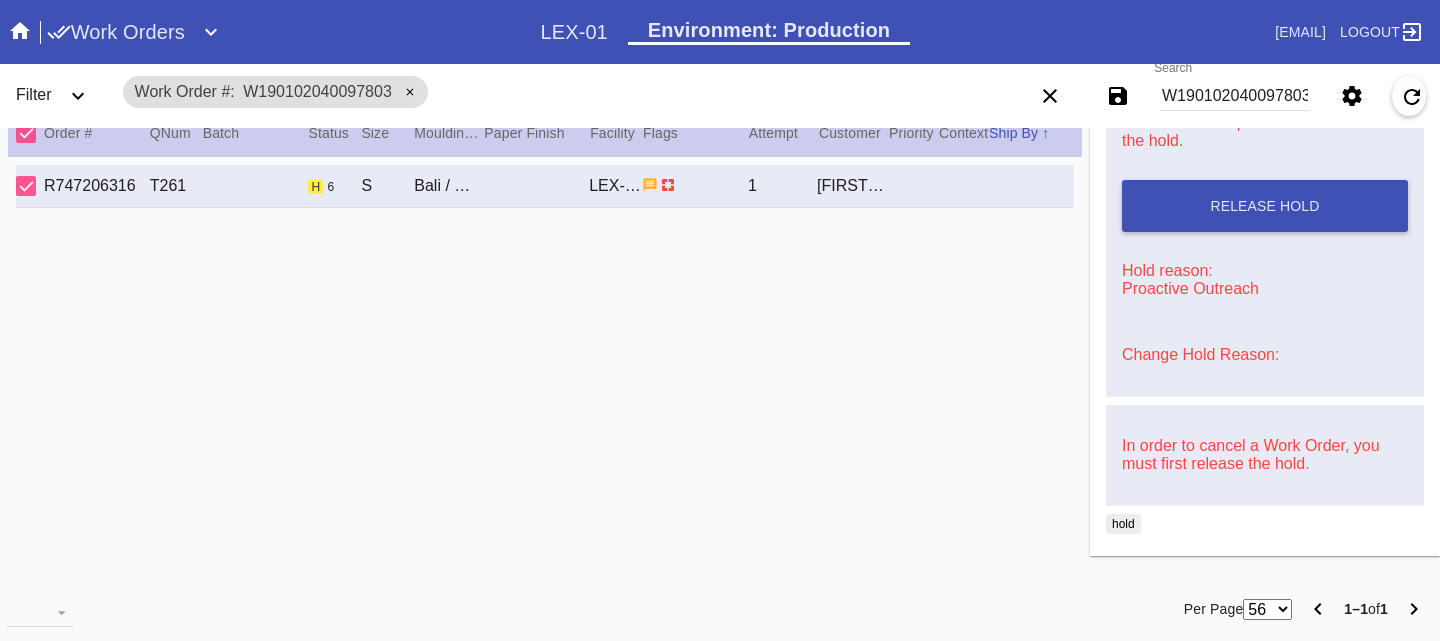 click on "W190102040097803" at bounding box center (1235, 96) 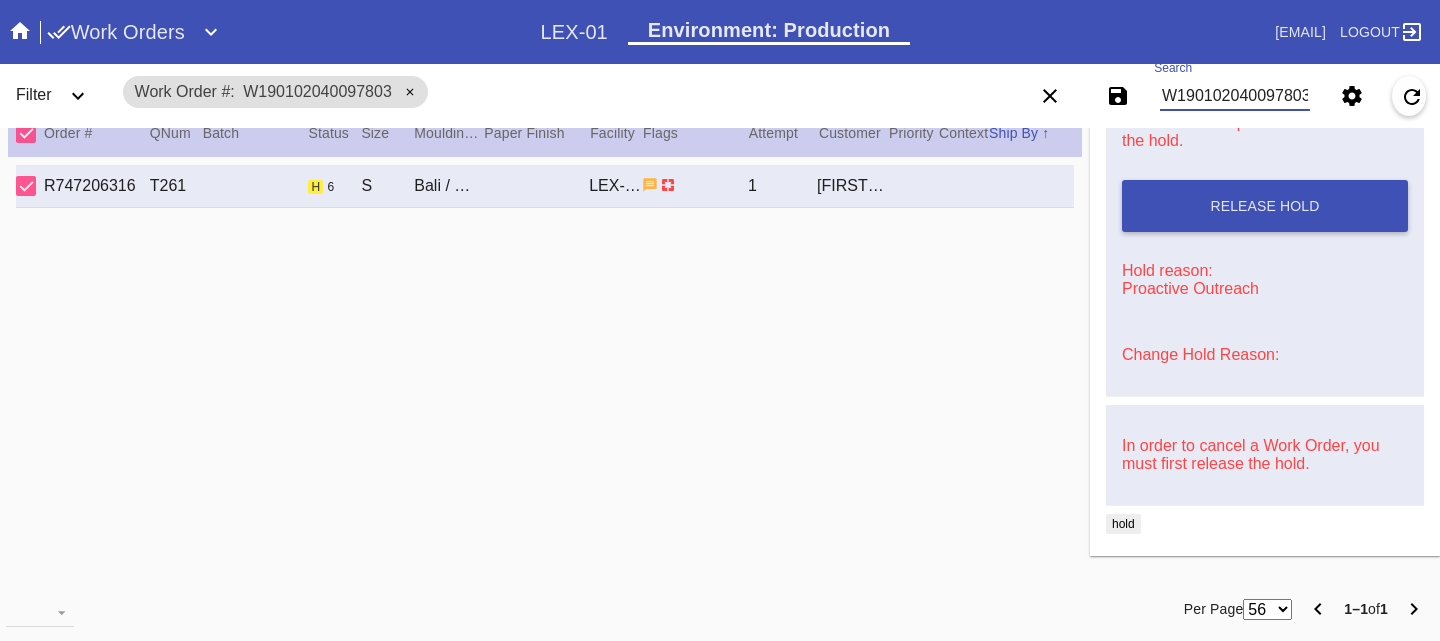 click on "W190102040097803" at bounding box center [1235, 96] 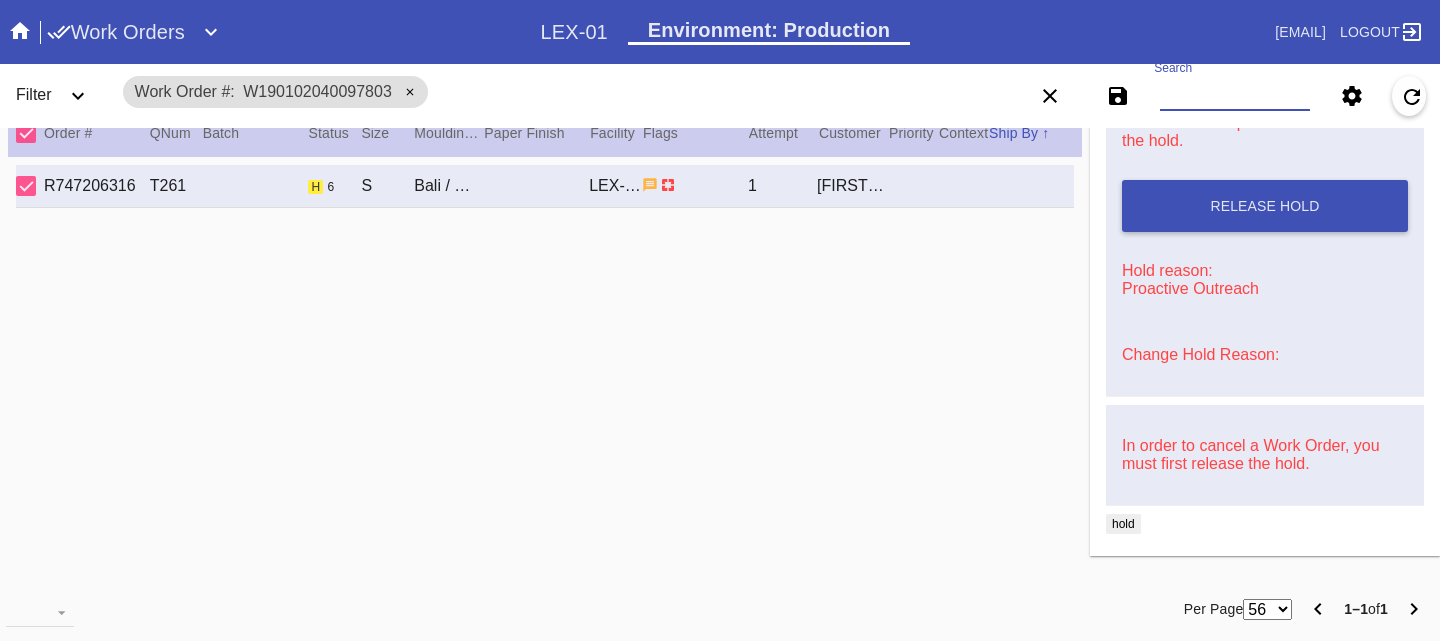 paste on "#M761719683" 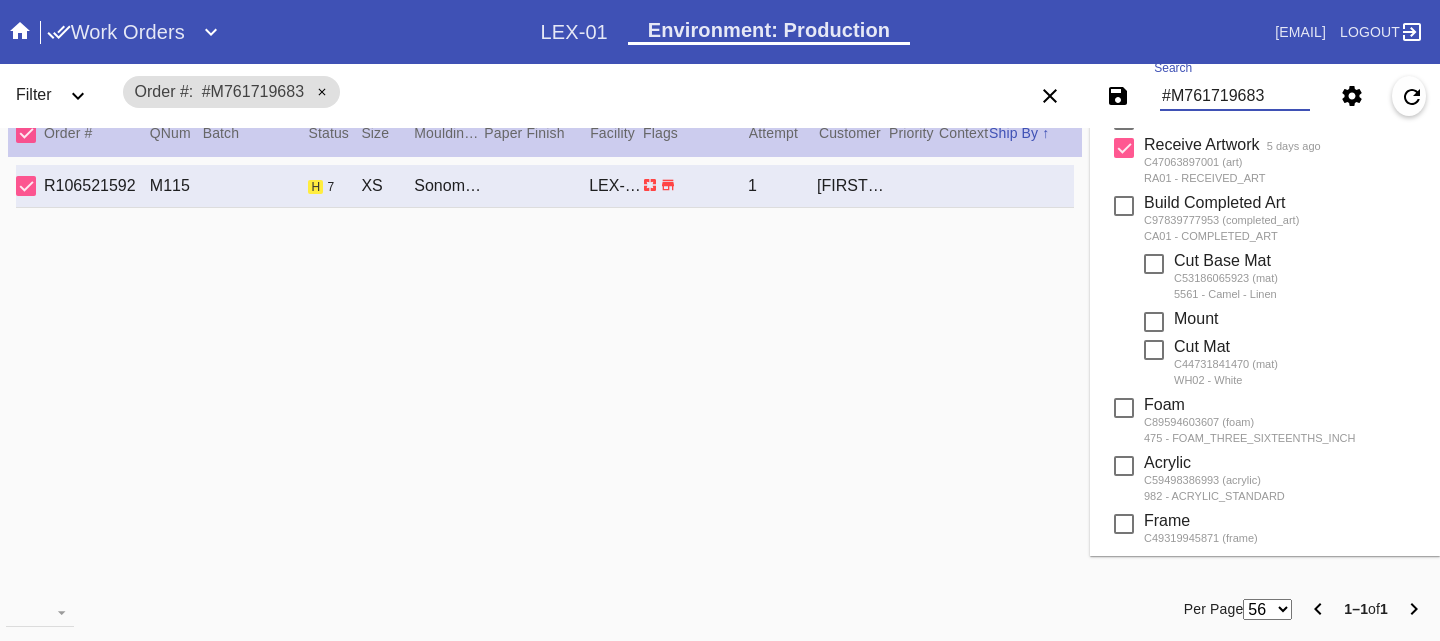 scroll, scrollTop: 0, scrollLeft: 0, axis: both 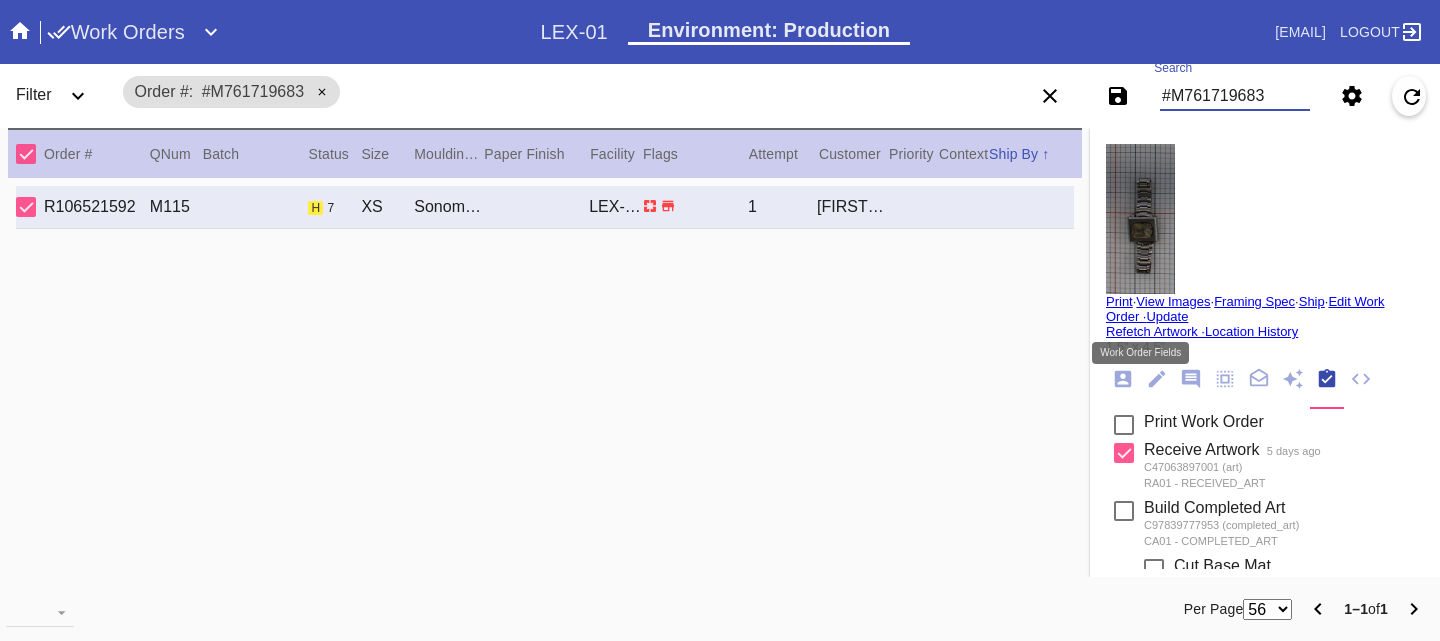 click at bounding box center [1157, 379] 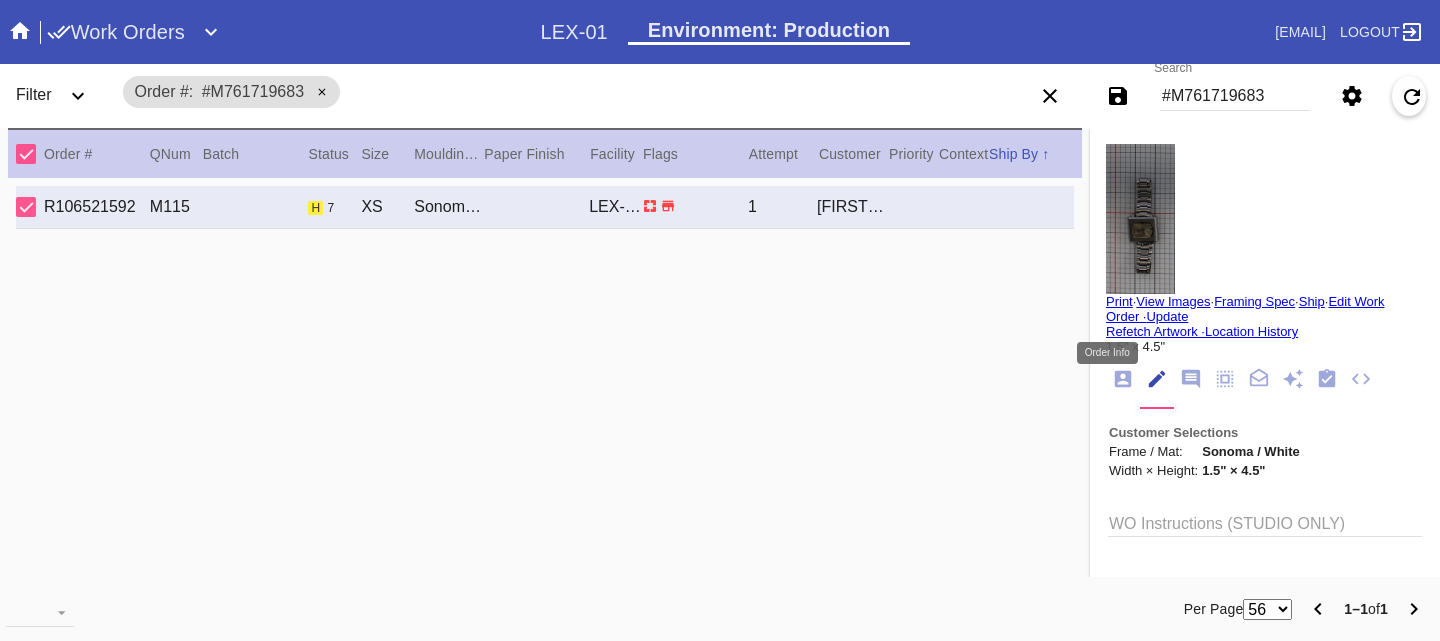 click at bounding box center [1123, 379] 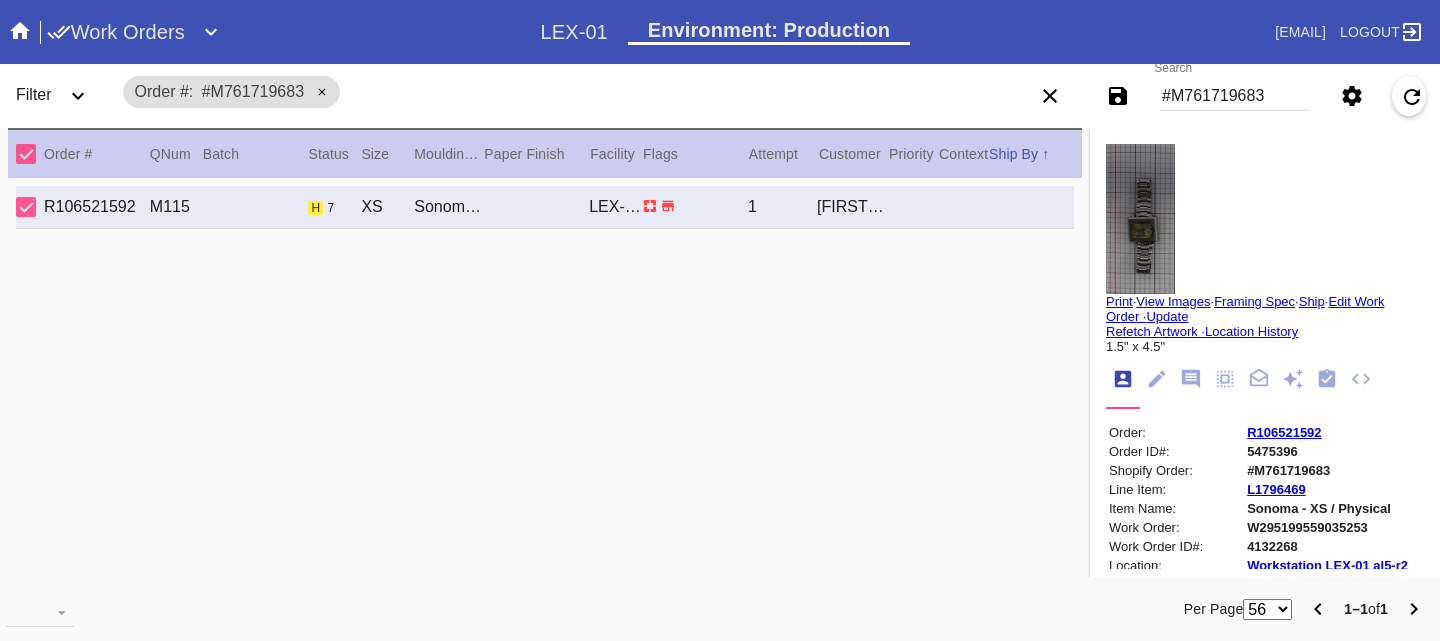 click on "R106521592" at bounding box center [1284, 432] 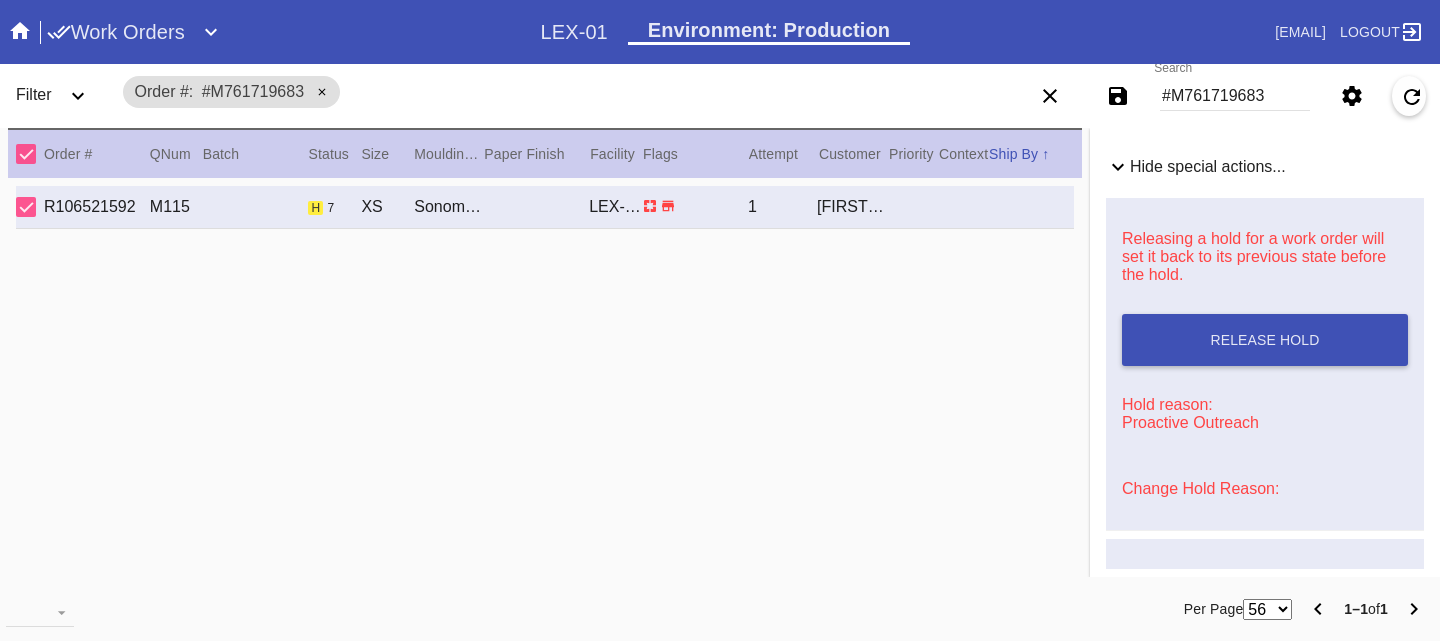 scroll, scrollTop: 946, scrollLeft: 0, axis: vertical 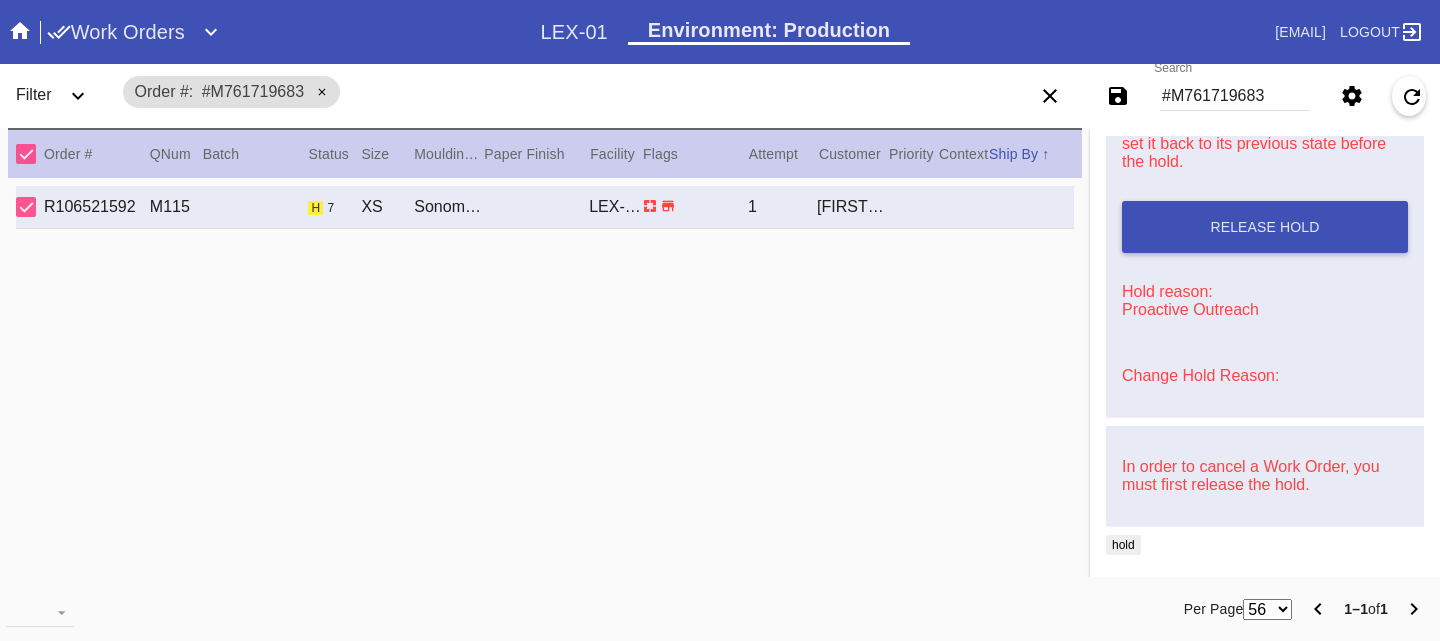 click on "Change Hold Reason:" at bounding box center (1200, 375) 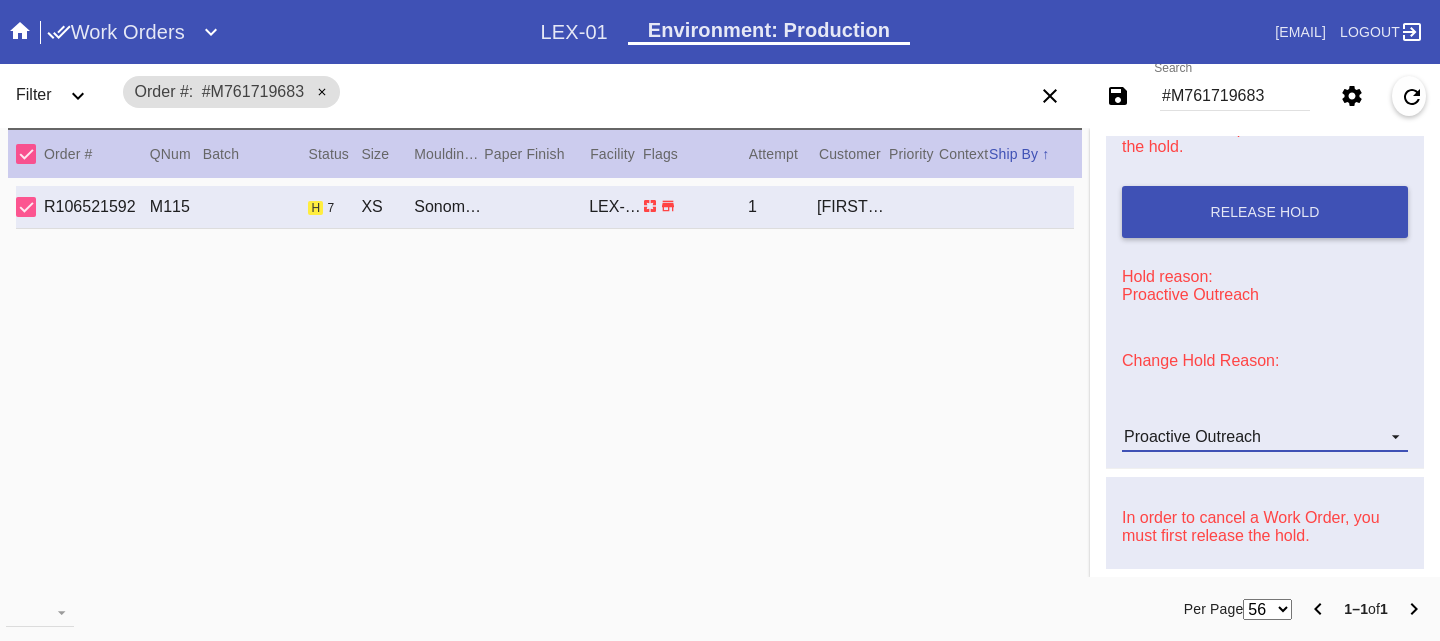 click on "Proactive Outreach" at bounding box center [1192, 436] 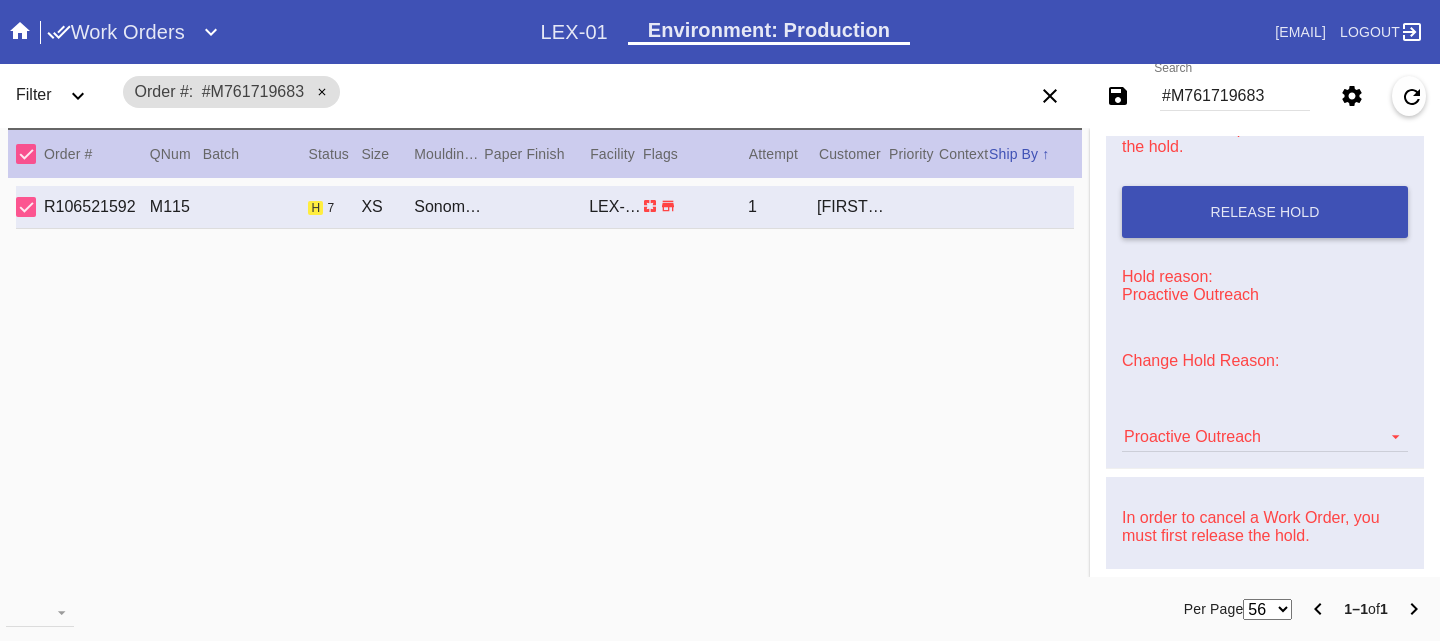 scroll, scrollTop: 472, scrollLeft: 0, axis: vertical 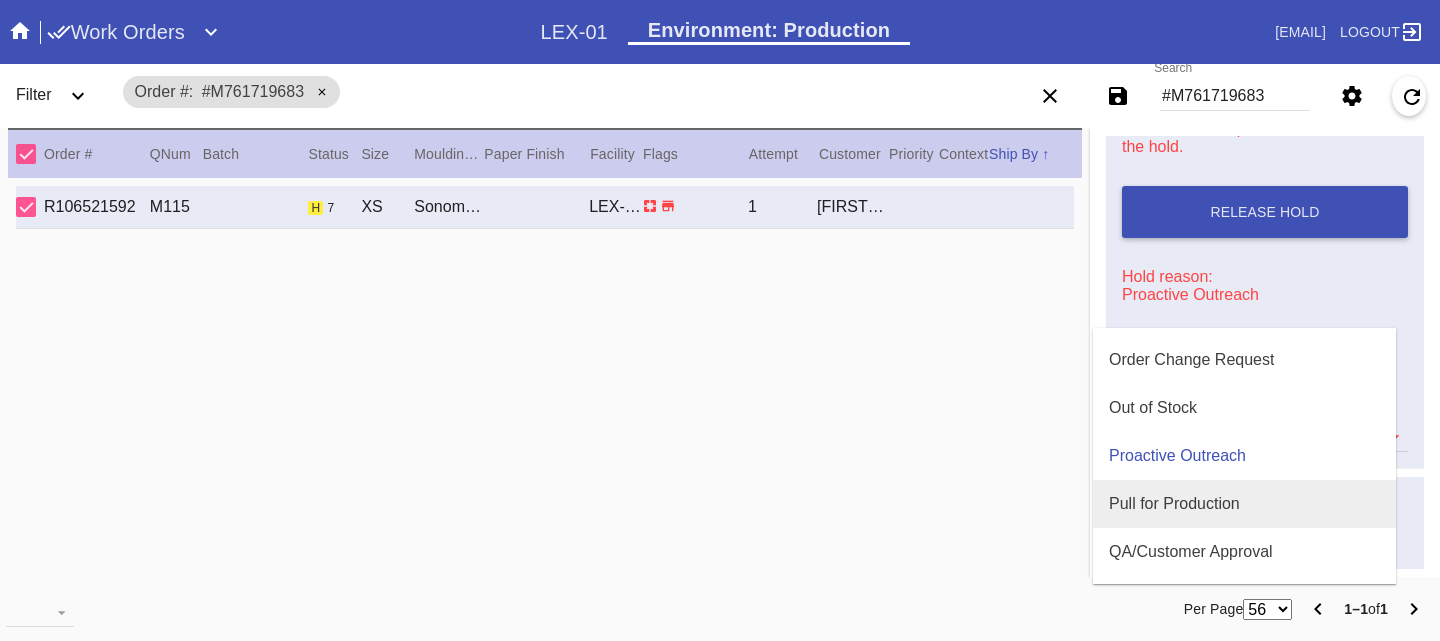 click on "Pull for Production" at bounding box center [1174, 504] 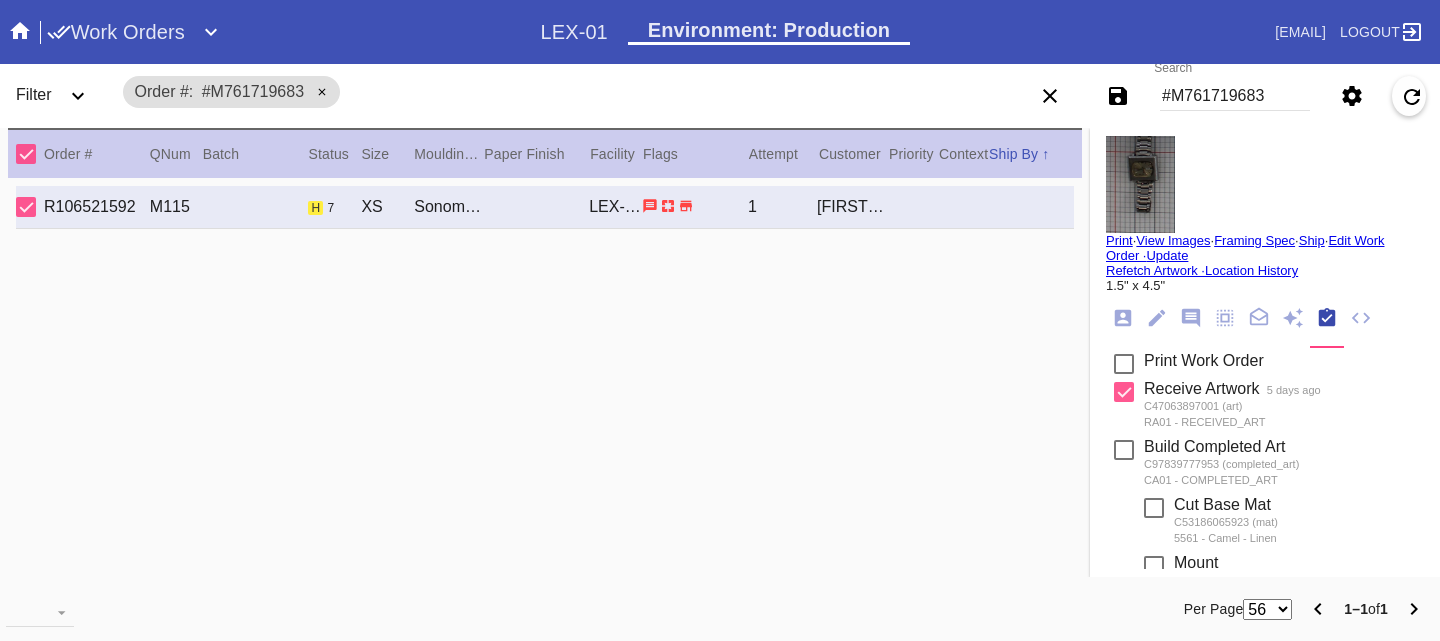 scroll, scrollTop: 0, scrollLeft: 0, axis: both 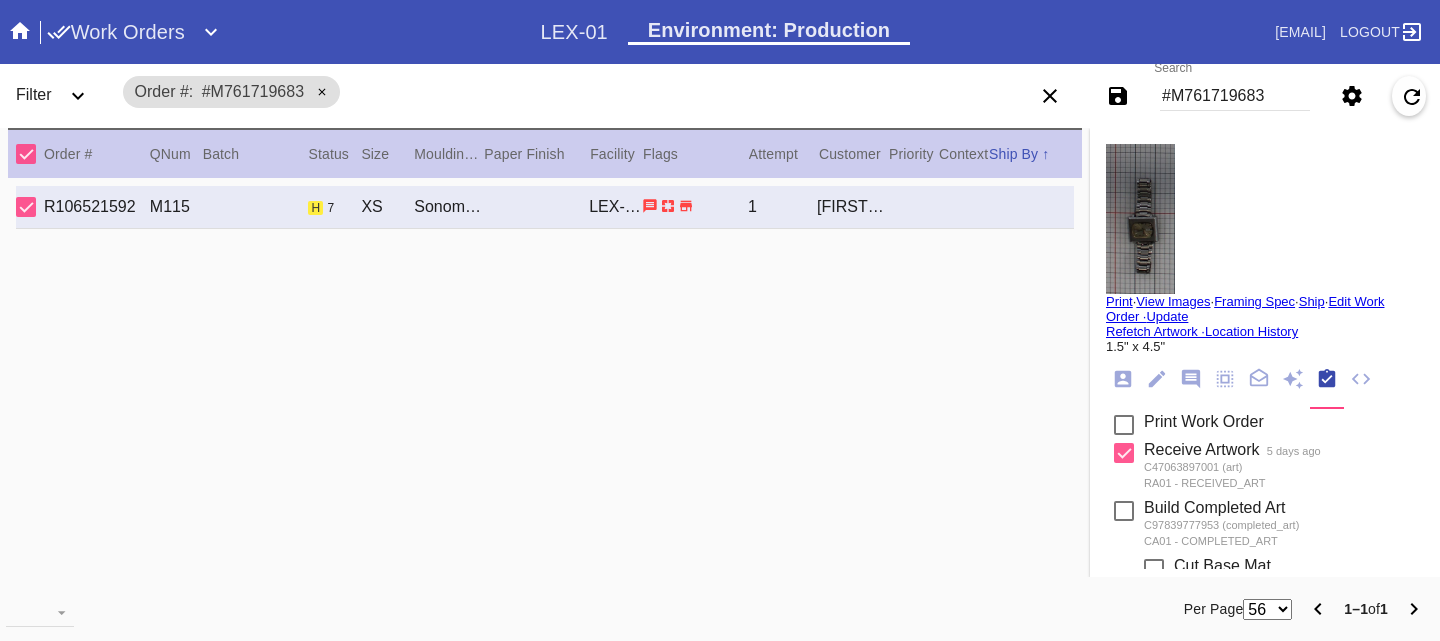 click on "#M761719683" at bounding box center (1235, 96) 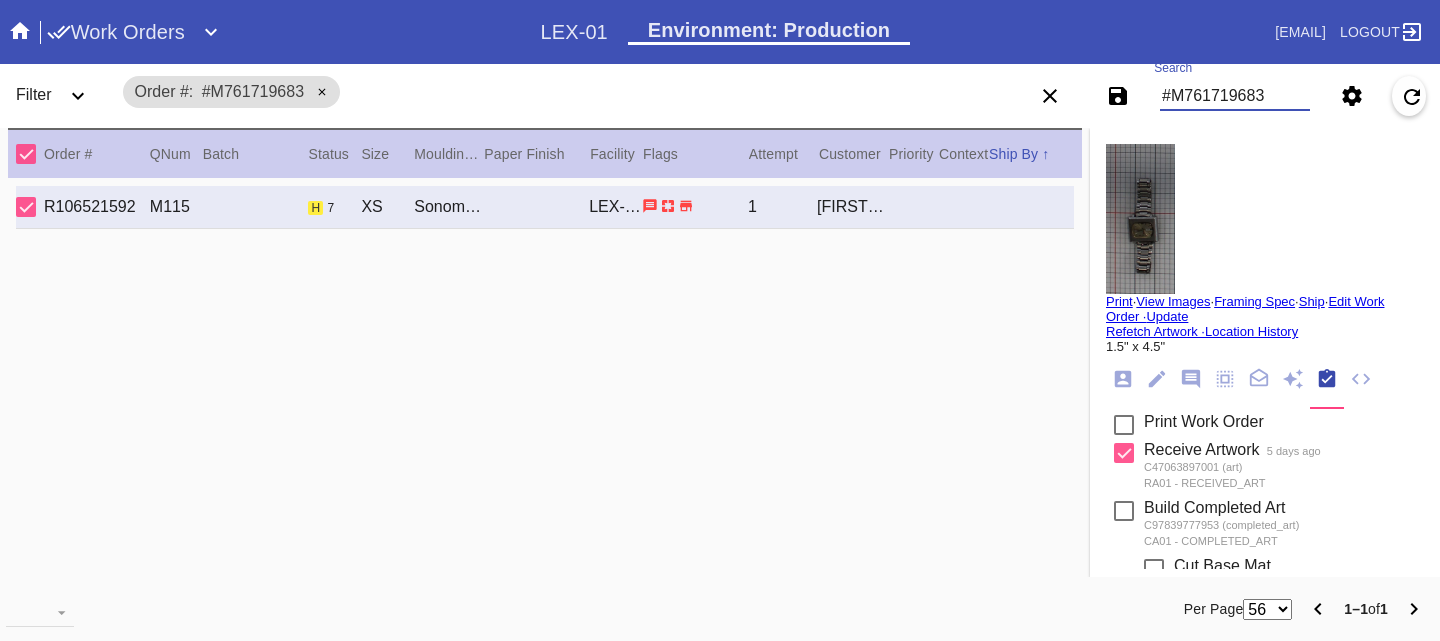 click on "#M761719683" at bounding box center (1235, 96) 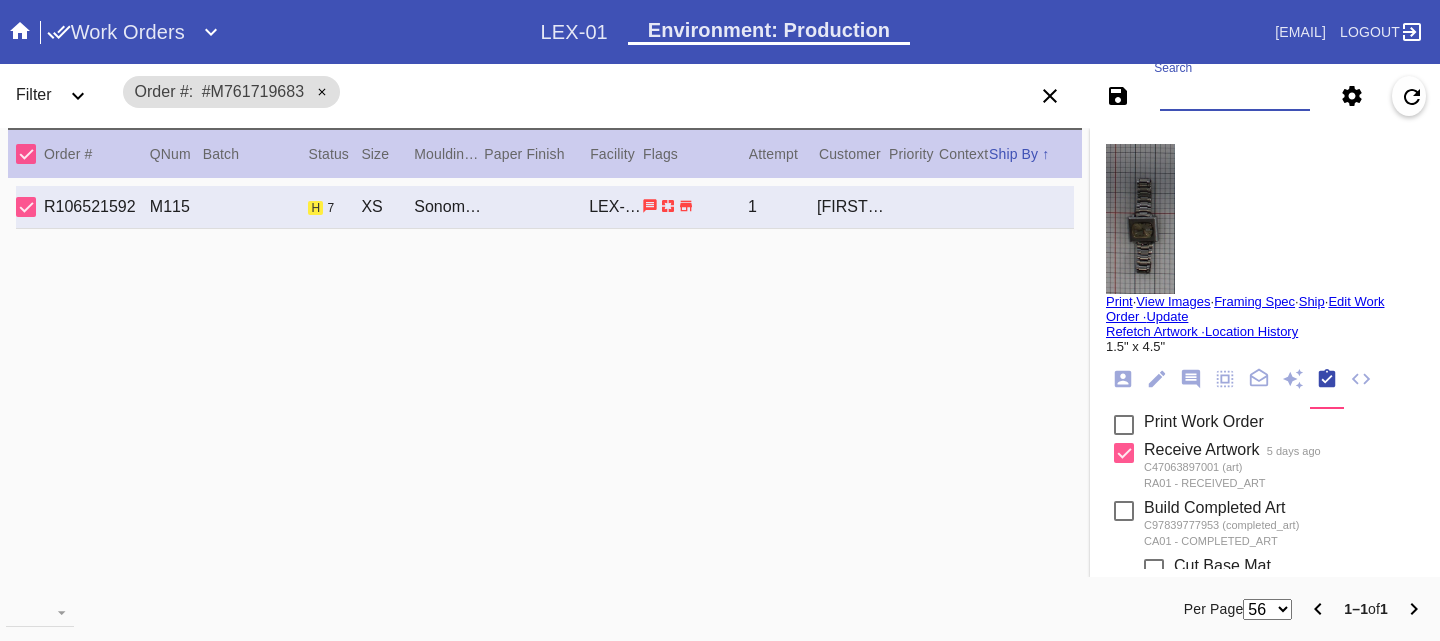 paste on "M761716109" 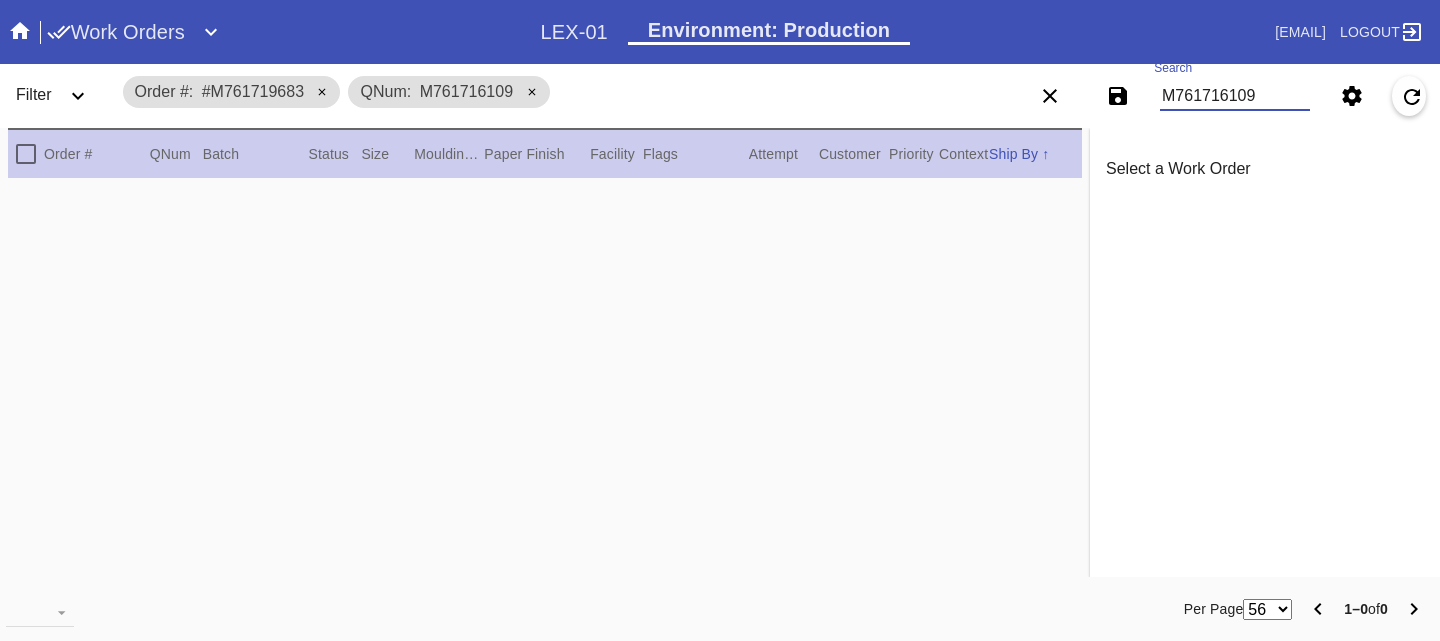 click on "Save filters to NEW SAVED FILTER All Active Holiday All Retail Stores (Gift & Go + Bopis) Artwork Shipped Cage Inventory - Customer Approved Cage Inventory - Pull for Production Canvas Due Canvas frames, fine art Canvas frames, Retail Canvas Orders In-Process CF Returns Current HPO Orders Customer Approved DAR-LEX03 ELP. DAR Printroom Dekko Available to Print Dekko Eligible DEKKO today's shipments Employee Digital Art End to End F4B Open Orders Hold to ship Holiday Holiday DC STS Holiday Physical Orders Remaining (Lex-01) Hot Spot: Finished Goods HOT SPOT: Finished Goods STS Hot Spot: Receiving Hot Spot: Recon Hot Spot: Shipping I-Cell Clear Float I-Cell - Lex01 - Drymounts I-Cell-Lex01- Expedited I-Cell Lex01 - Floats I-Cell Tabletop Arch, Oval, Circle Cut I-Cell Table Top Standard LEX-01 AL1 and AL2 6/2/25 LEX-01 AL5 6/2/25 LEX-01 Canvas 6/2/25 LEX01 FACTORY SCAN- WIP LEX-01 Oversize 6/2/25 LEX-03 Approved LEX-03 Clear Float LEX-03-Drymount LEX-03-EXPEDITED LEX03 Expedited Floats LEX-03 Floats (raised)" at bounding box center (1224, 96) 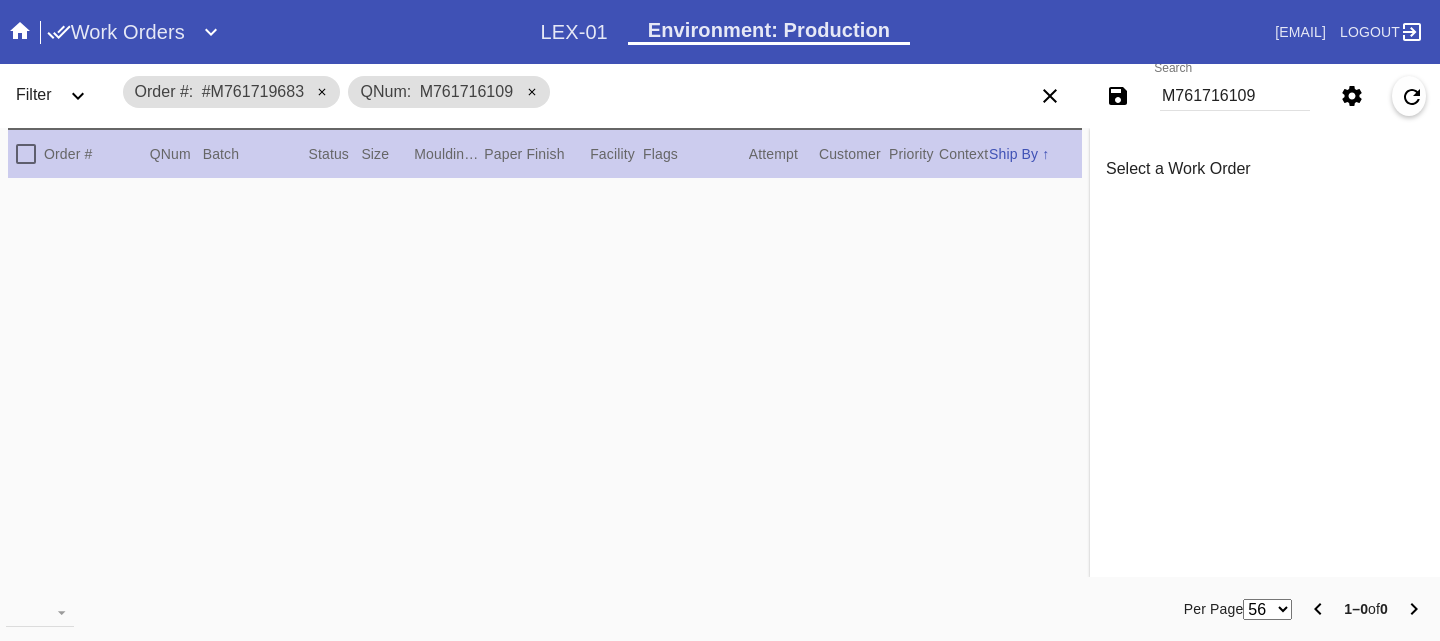 click on "Search M761716109" at bounding box center [1235, 96] 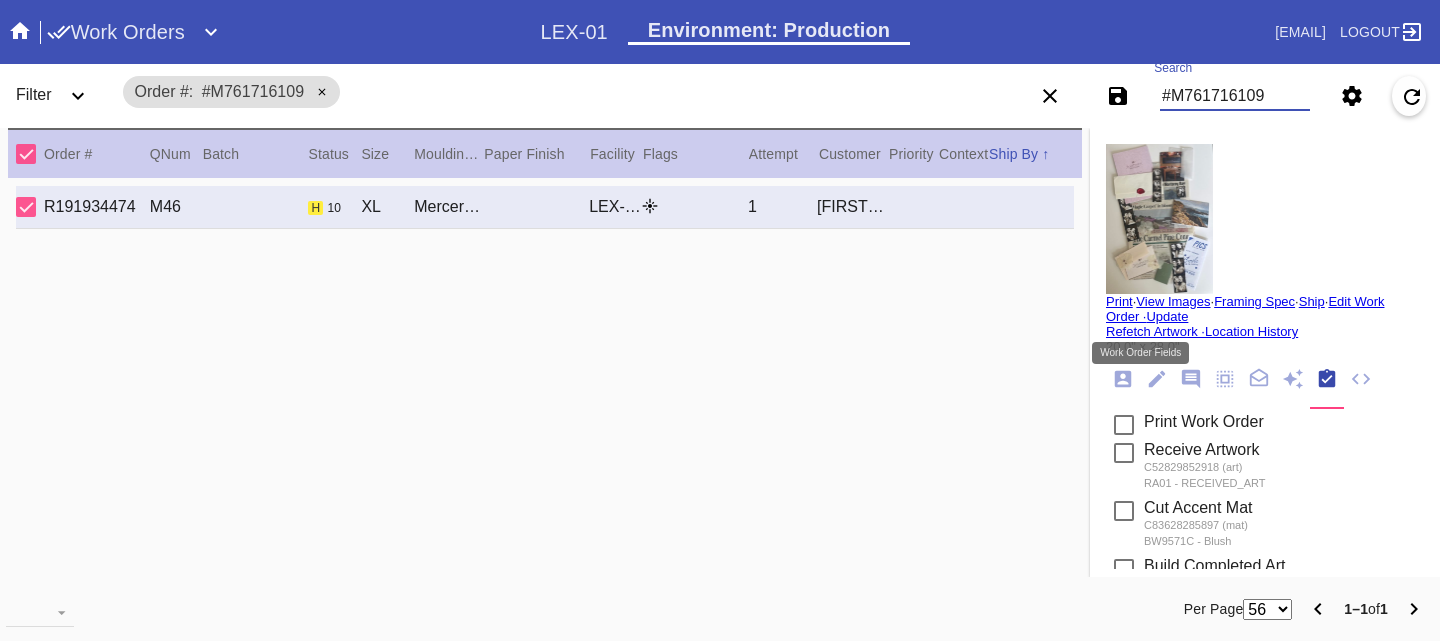type on "#M761716109" 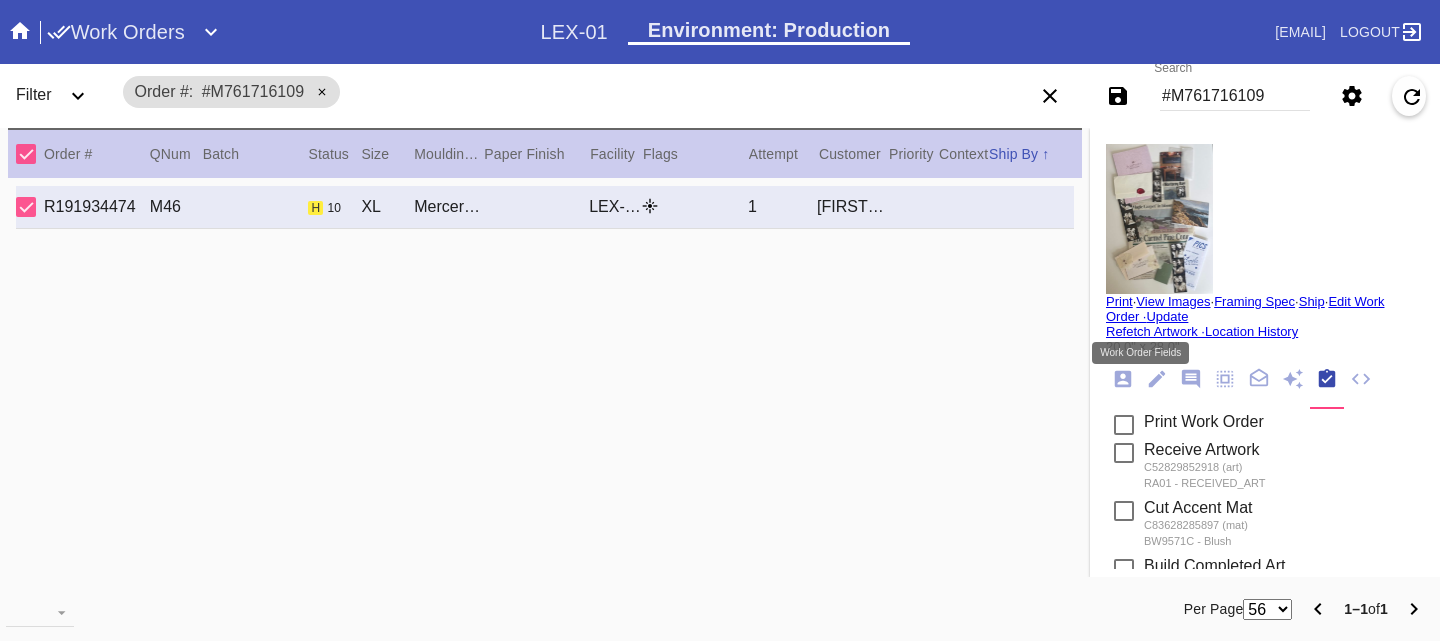 click at bounding box center (1157, 379) 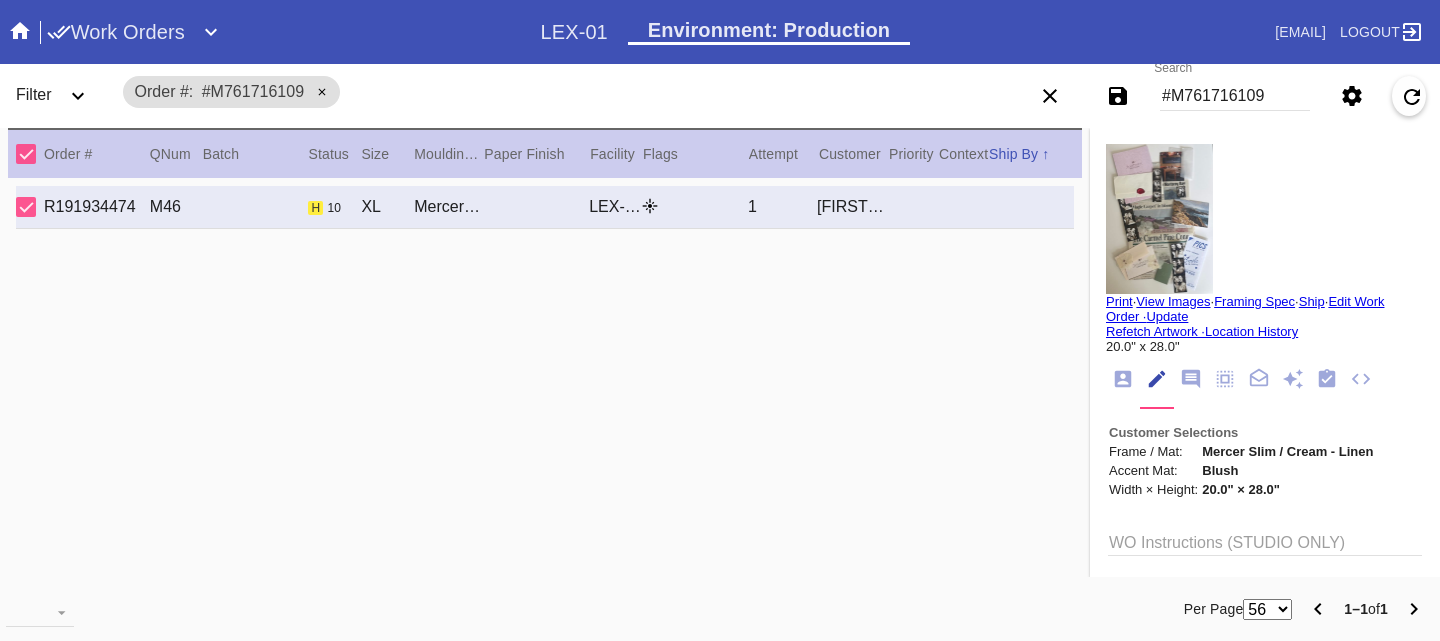 click at bounding box center (1159, 219) 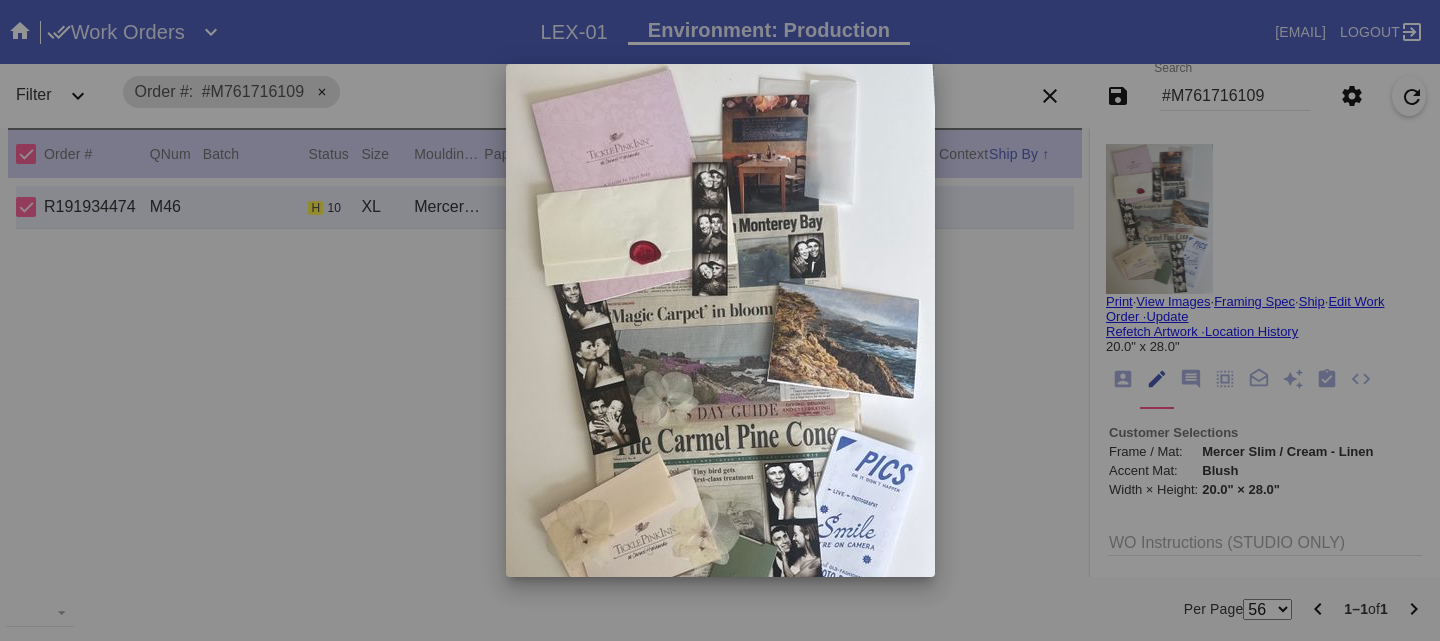 click at bounding box center [720, 320] 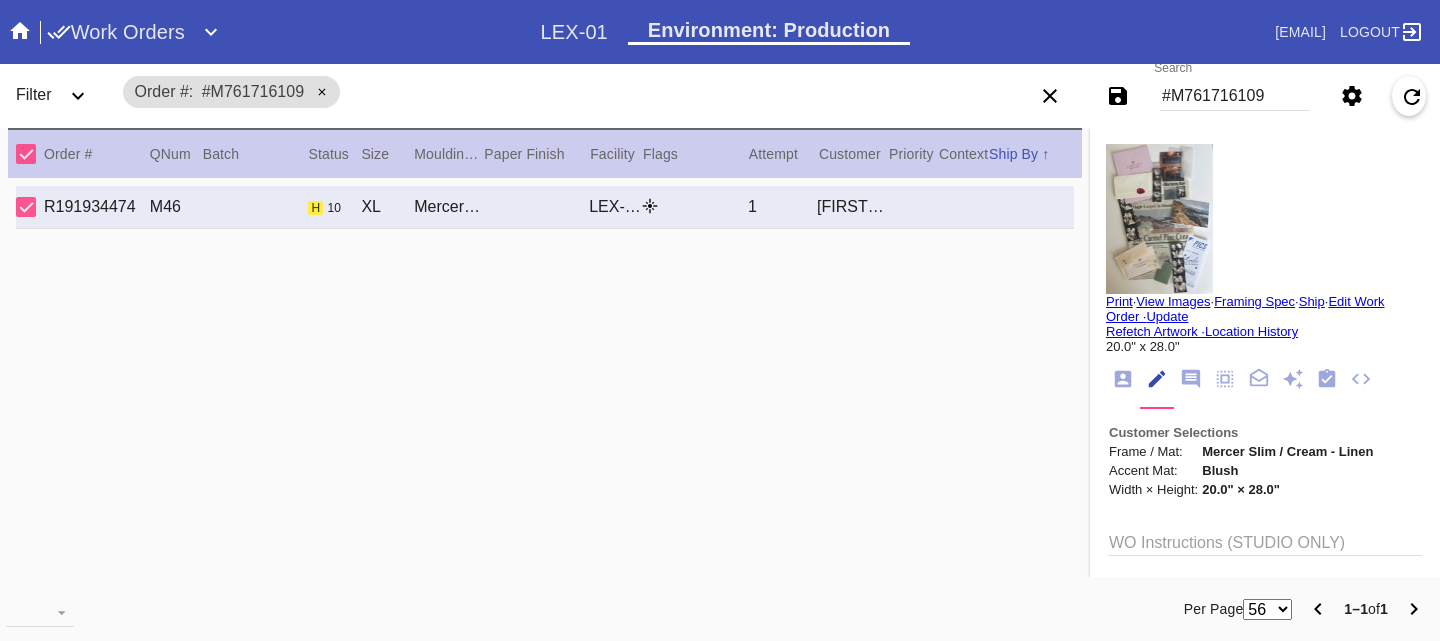 click at bounding box center (1123, 379) 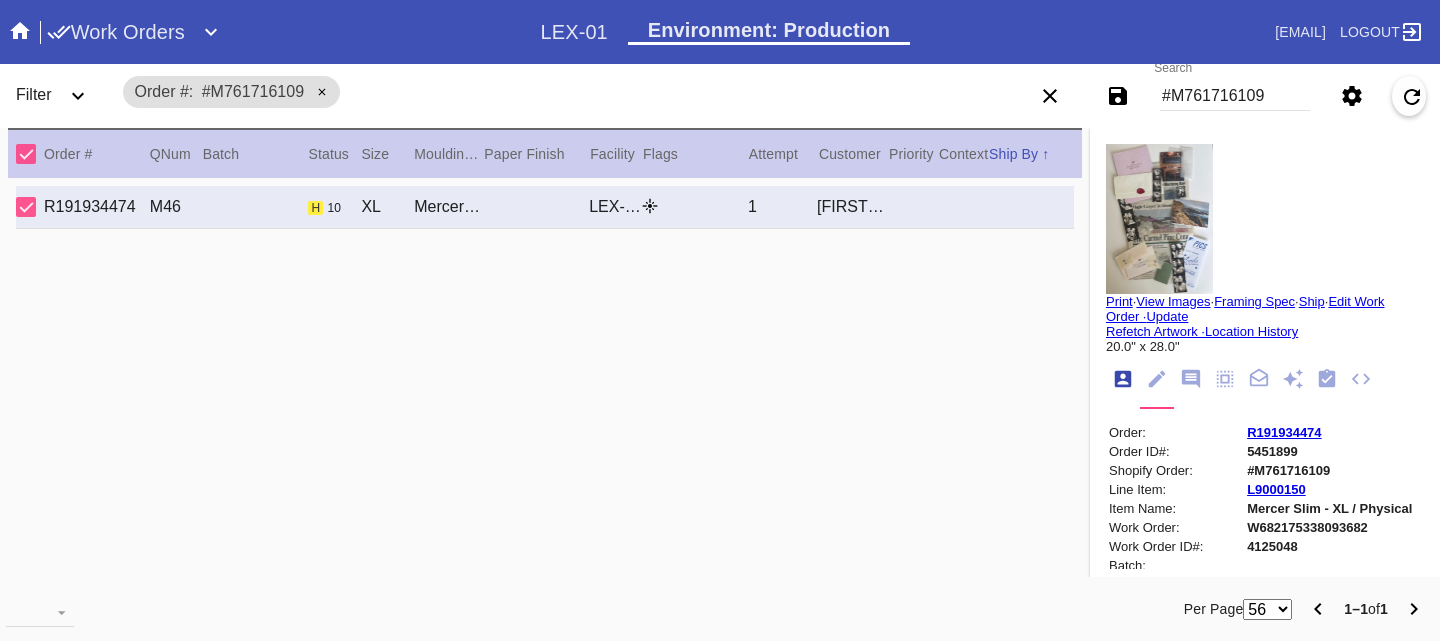 scroll, scrollTop: 24, scrollLeft: 0, axis: vertical 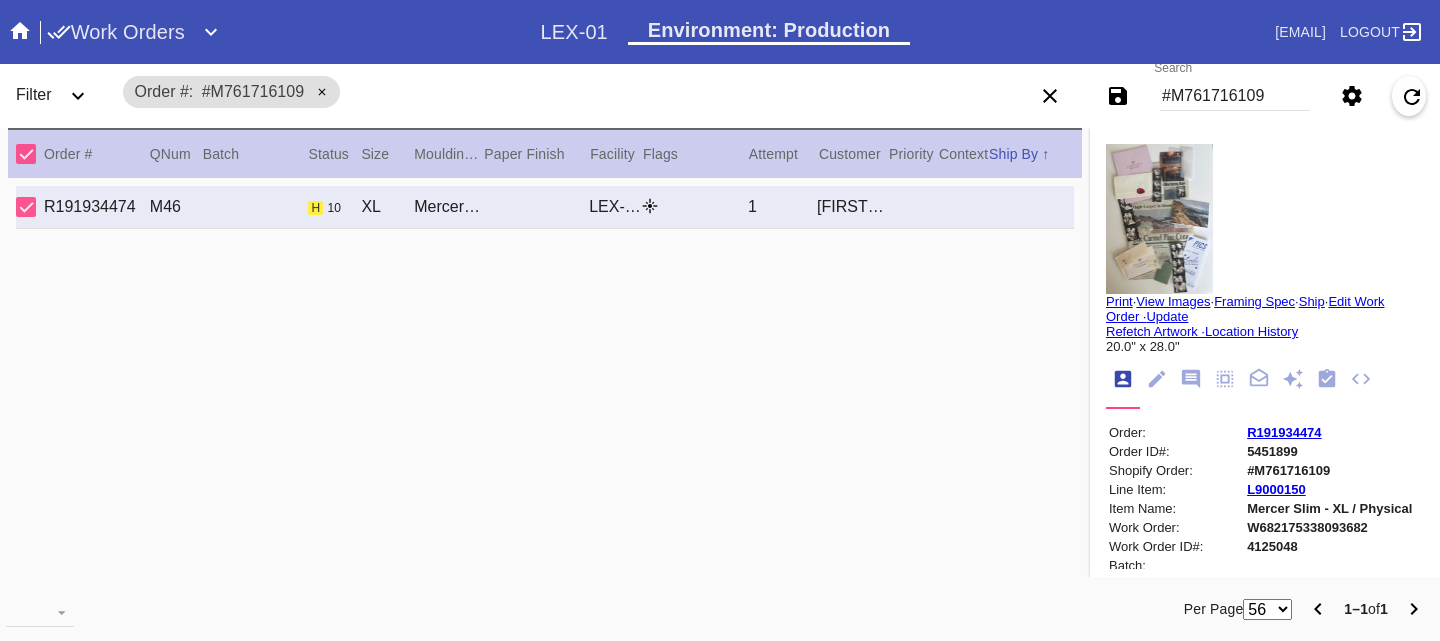 click at bounding box center (1159, 219) 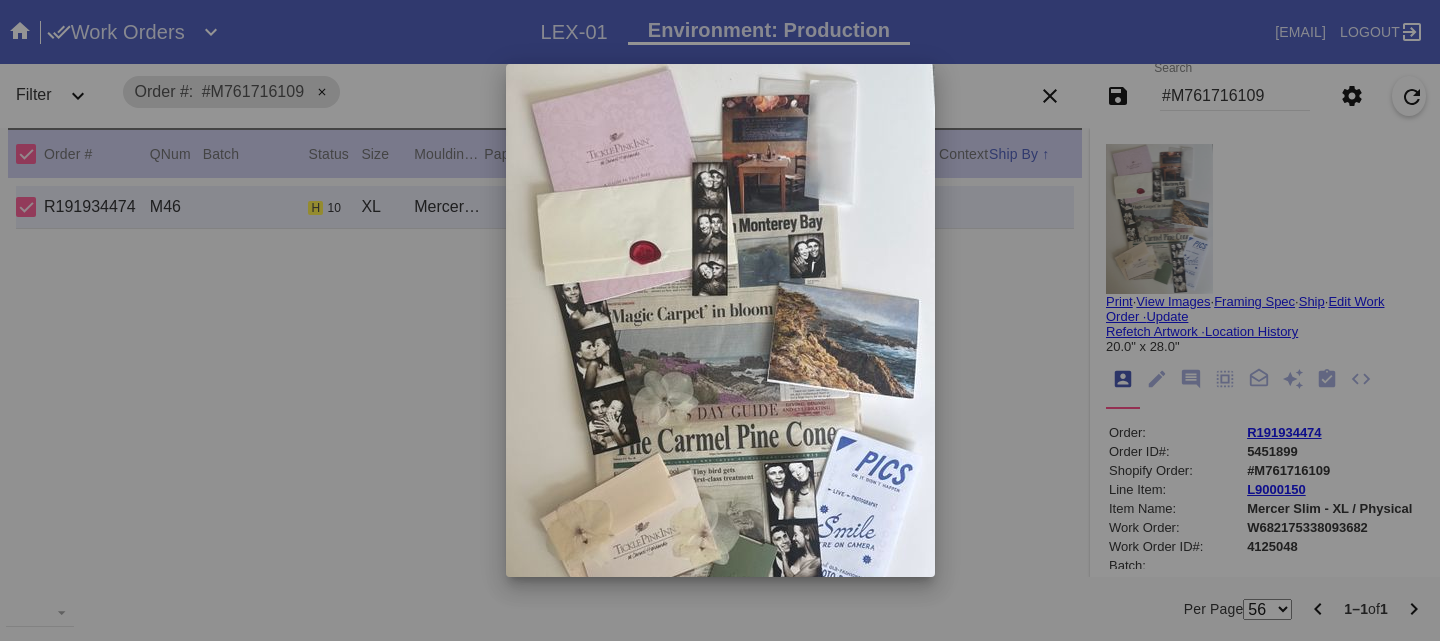 click at bounding box center [720, 320] 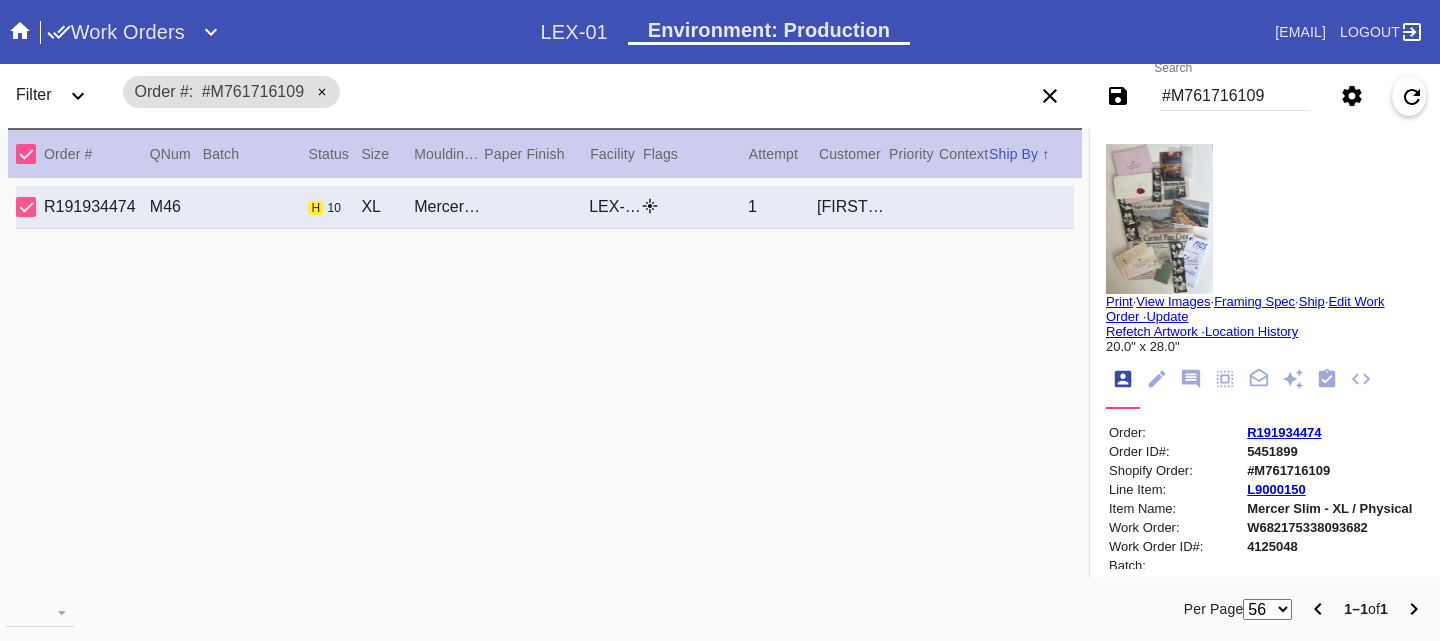 click at bounding box center (720, 320) 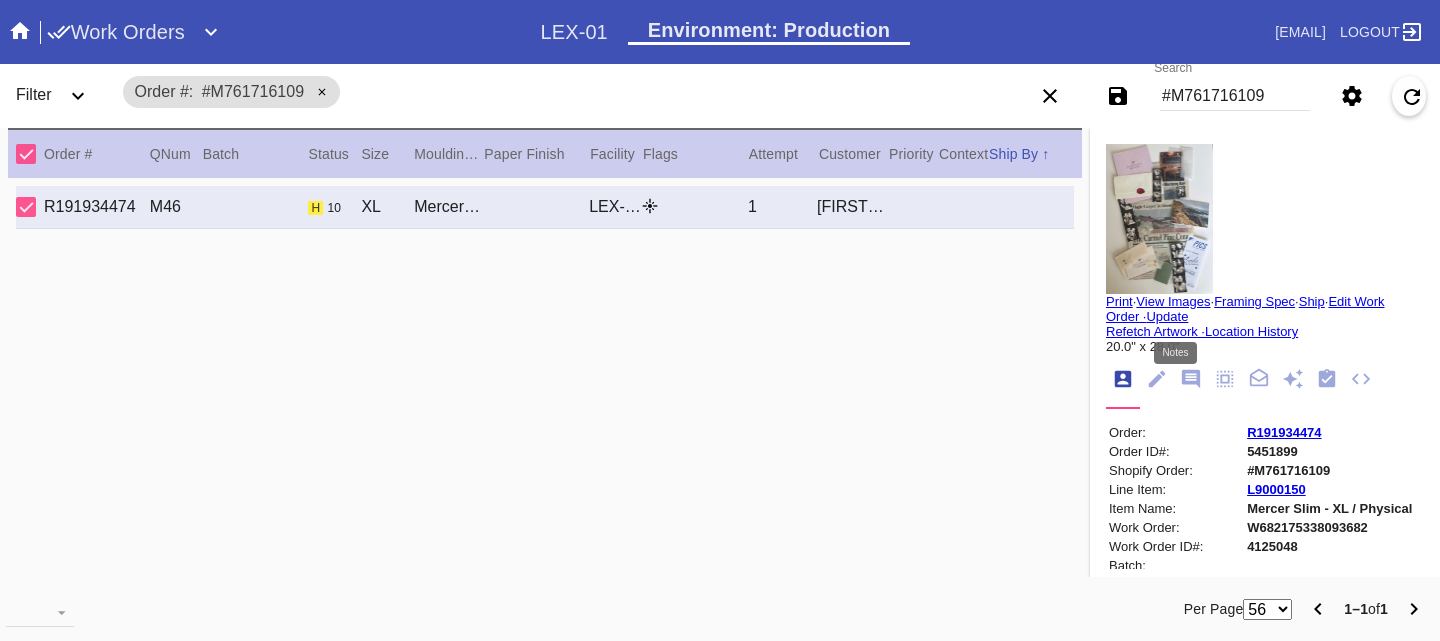 click at bounding box center [1191, 379] 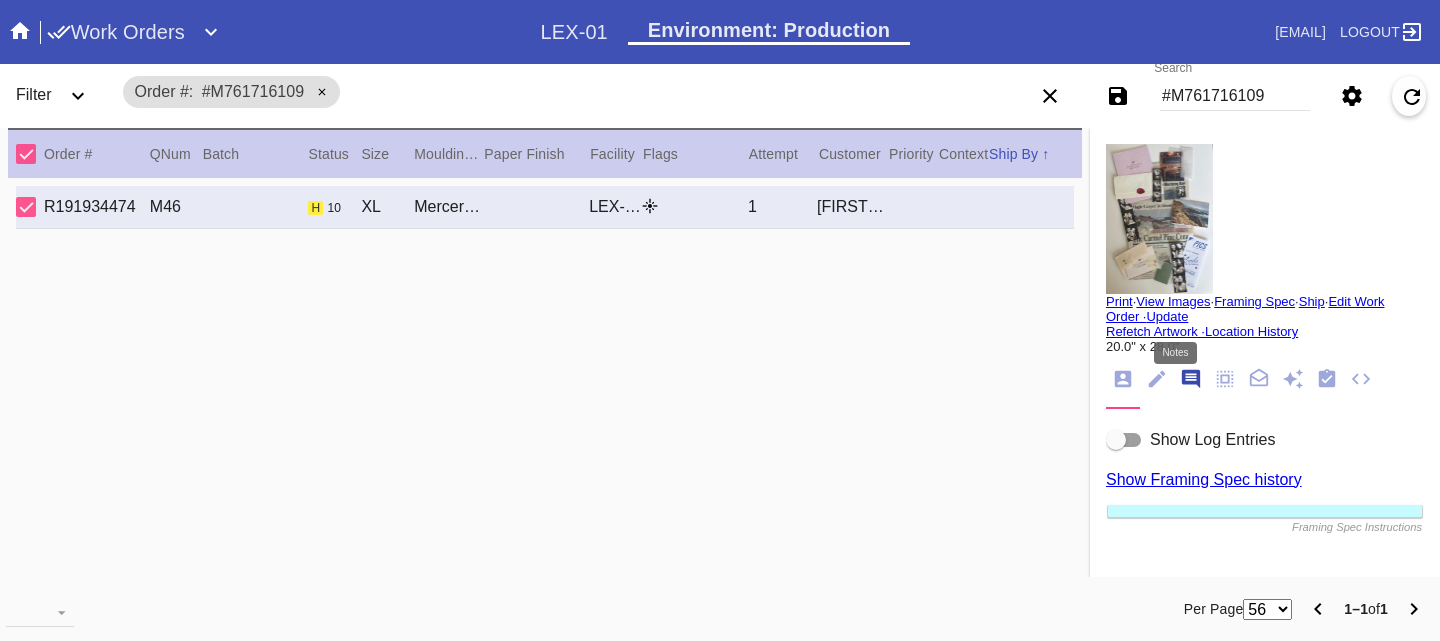 scroll, scrollTop: 123, scrollLeft: 0, axis: vertical 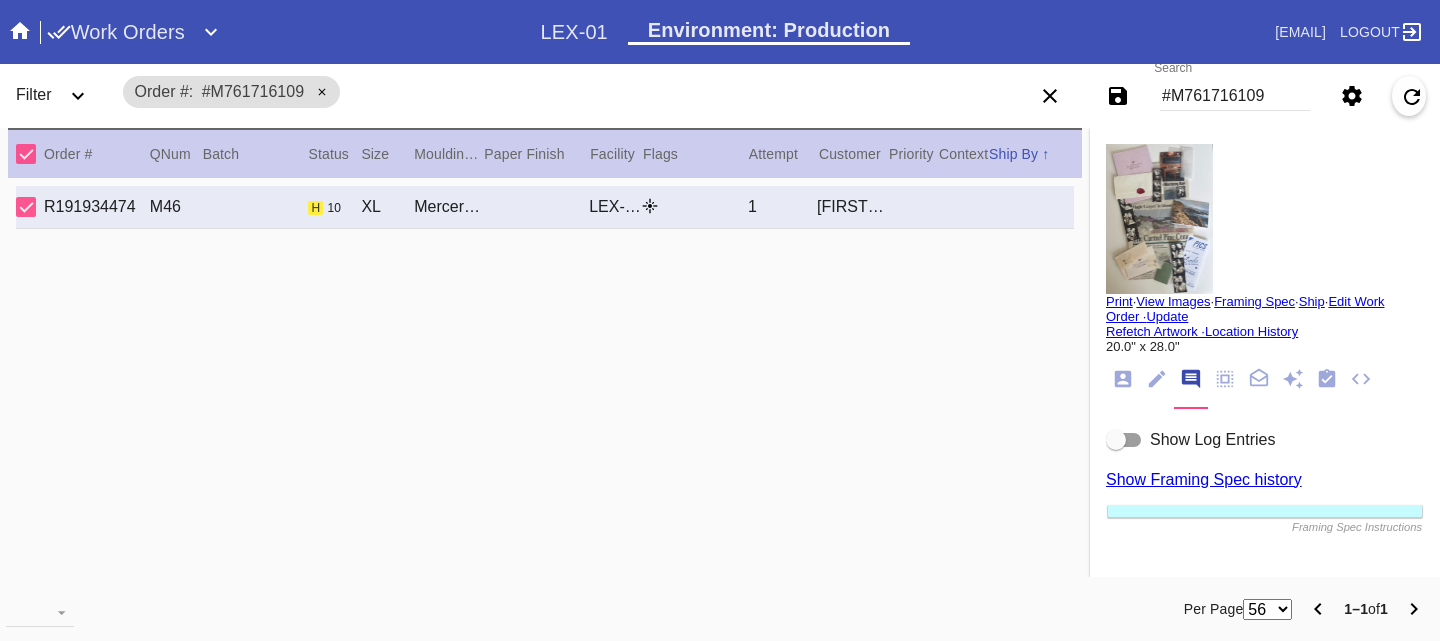 click at bounding box center [1265, 219] 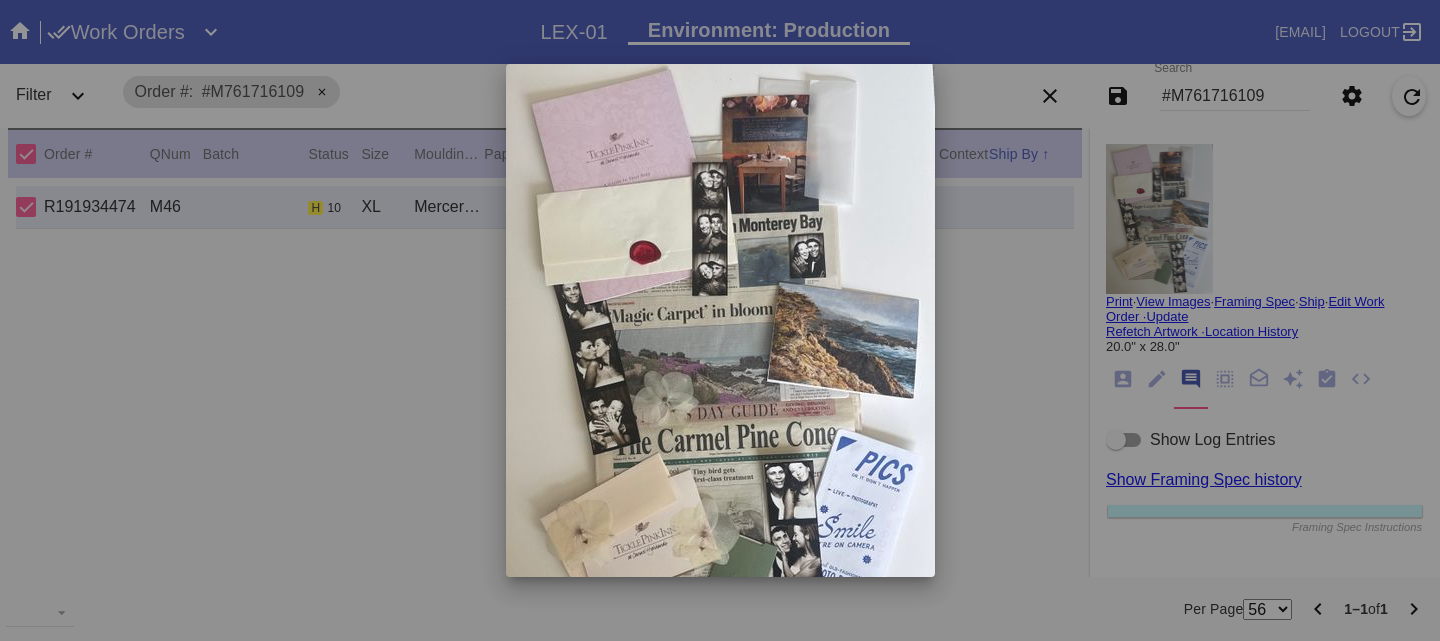 click at bounding box center (720, 320) 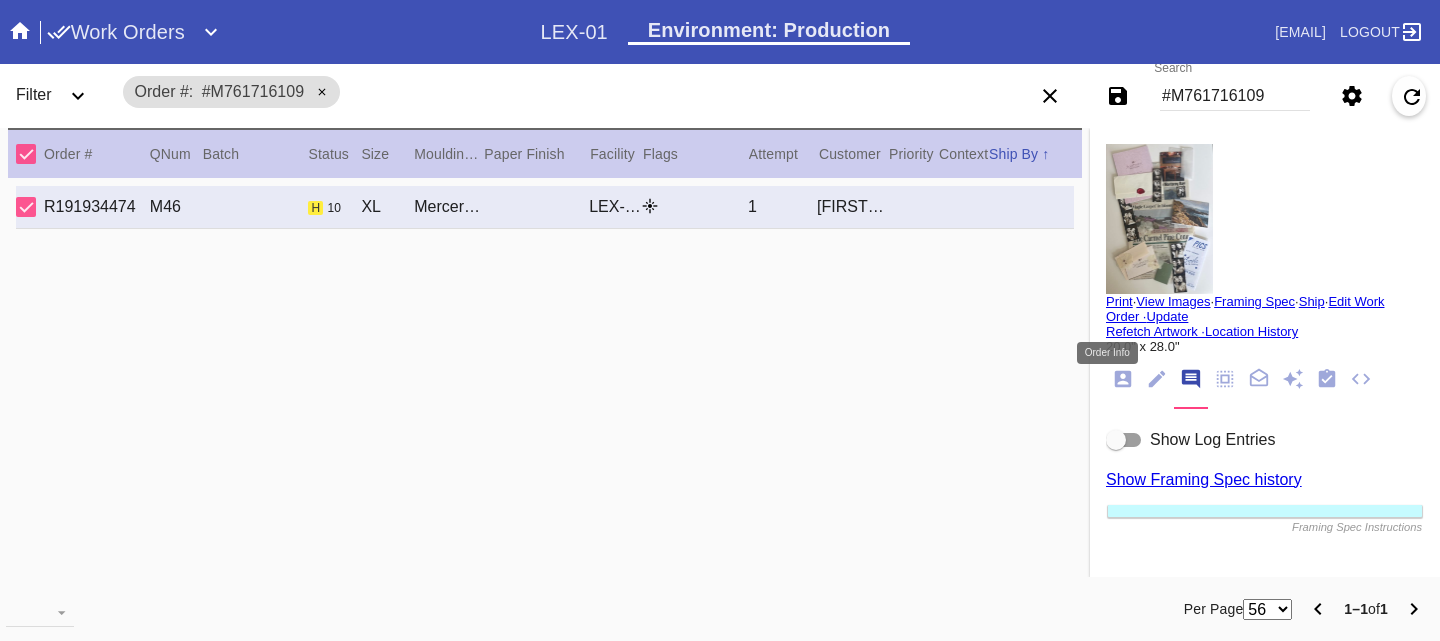 click at bounding box center [1123, 379] 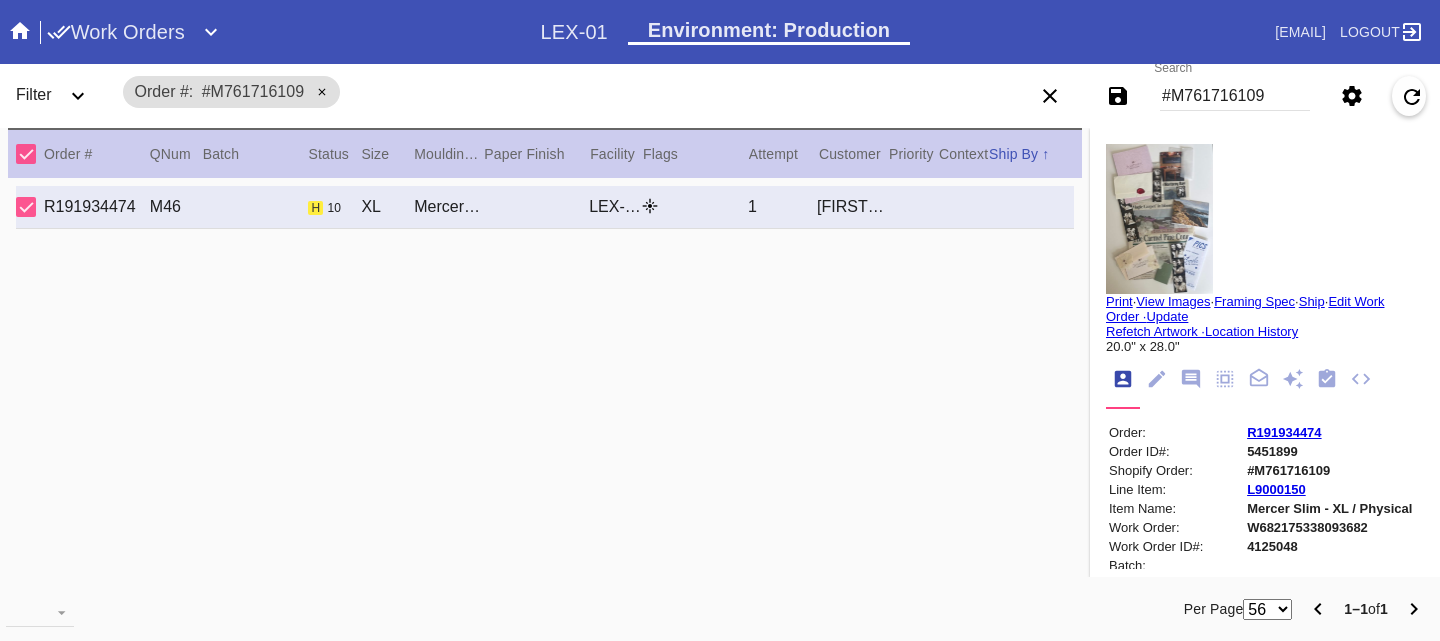 click on "R191934474" at bounding box center (1284, 432) 